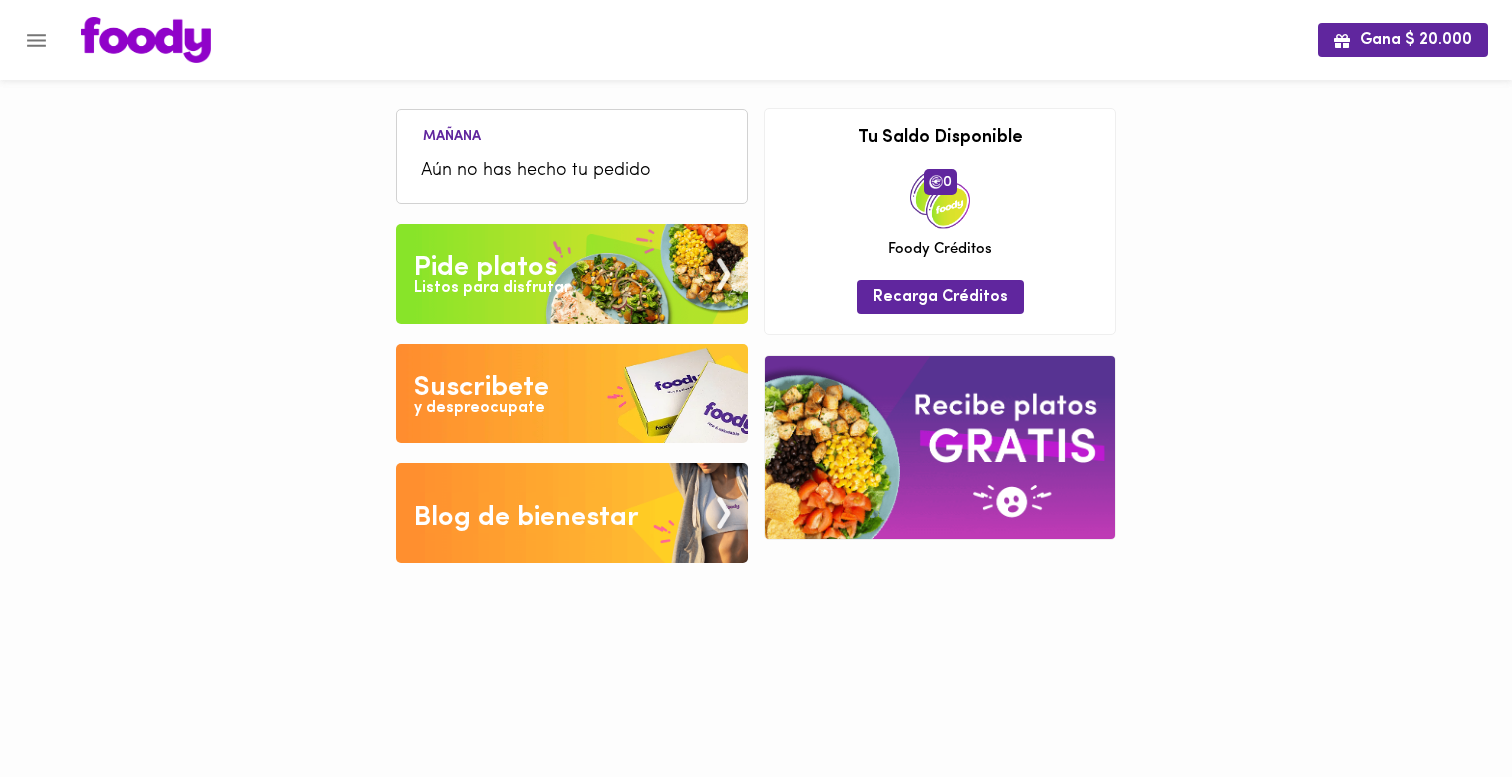 scroll, scrollTop: 0, scrollLeft: 0, axis: both 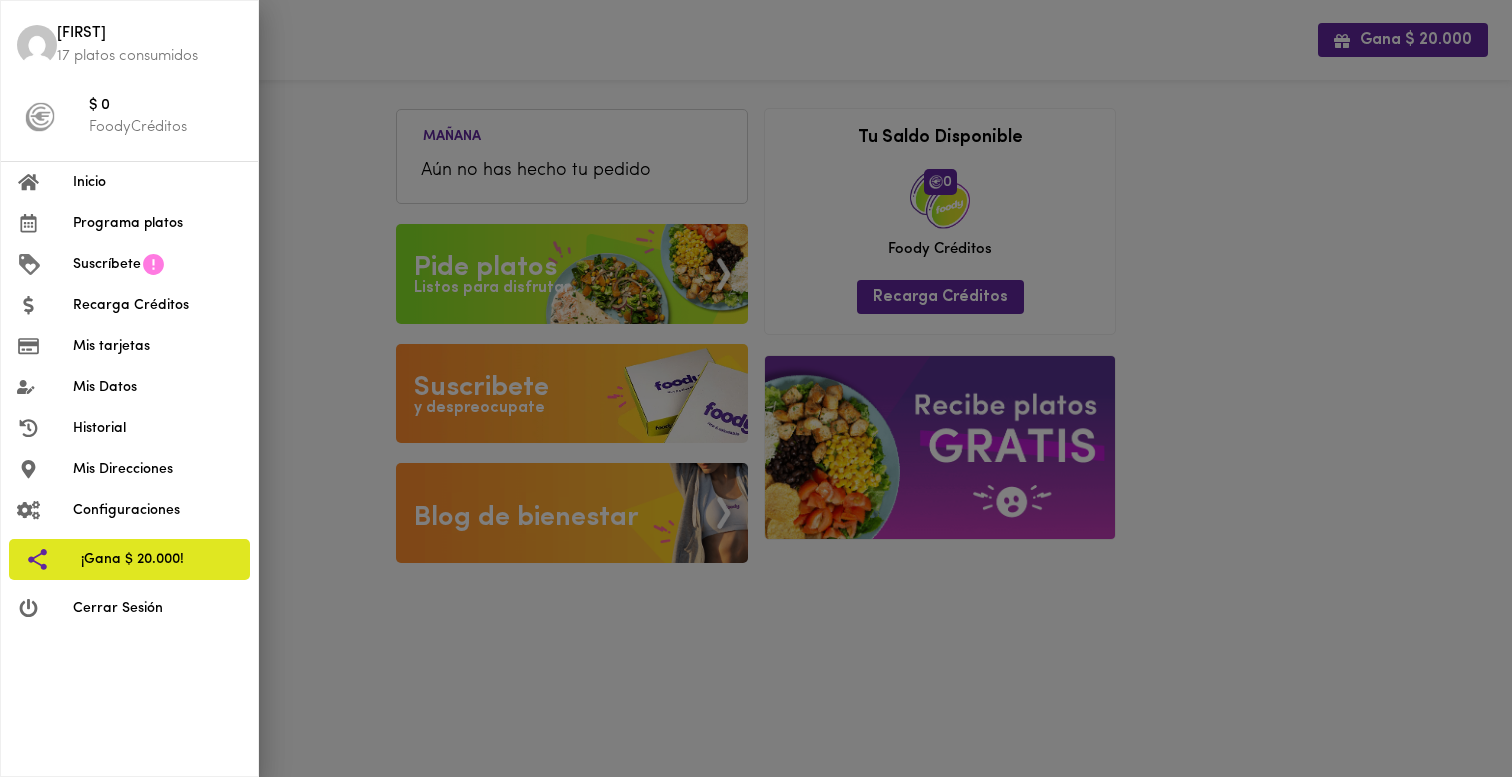 click at bounding box center (756, 388) 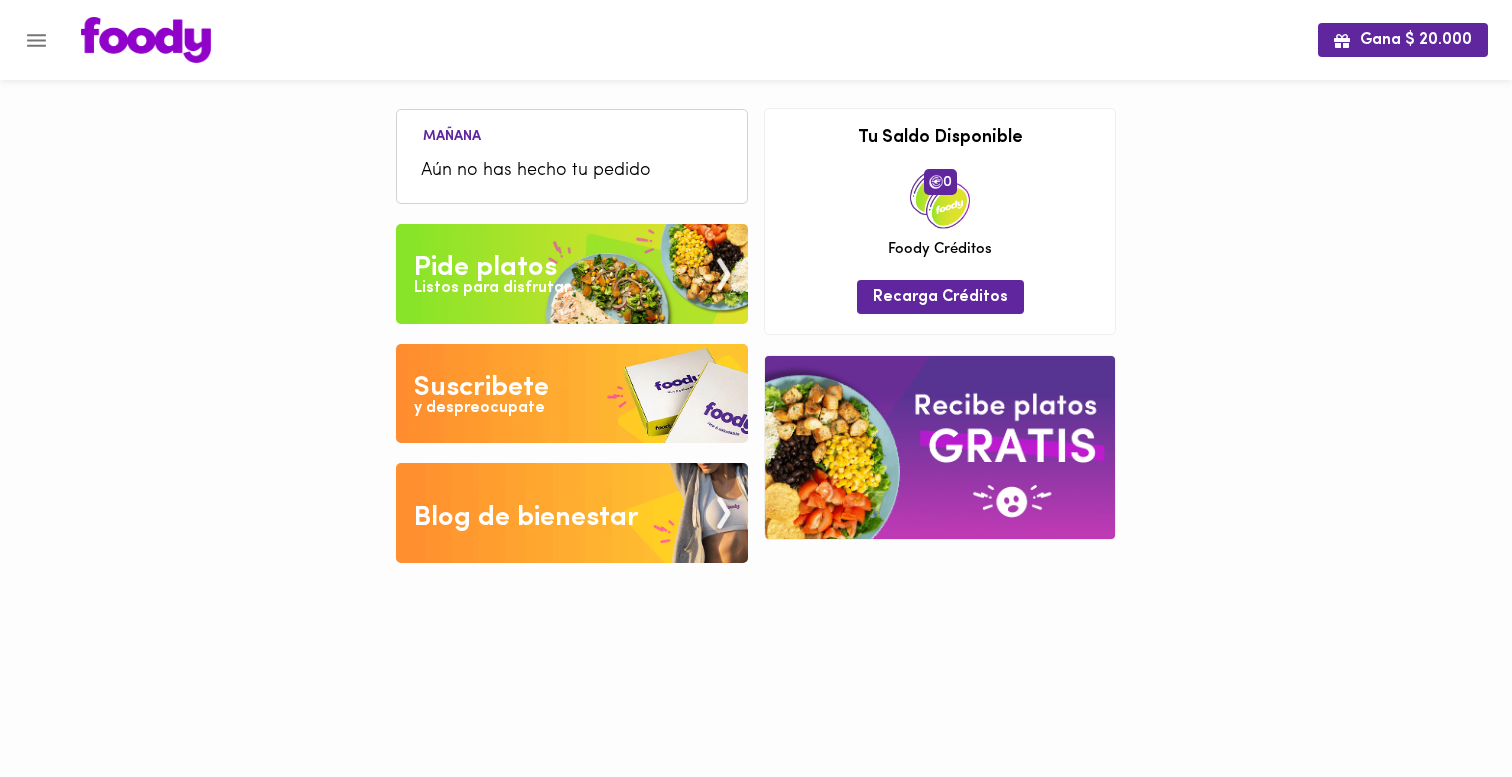 click on "Pide platos" at bounding box center (485, 268) 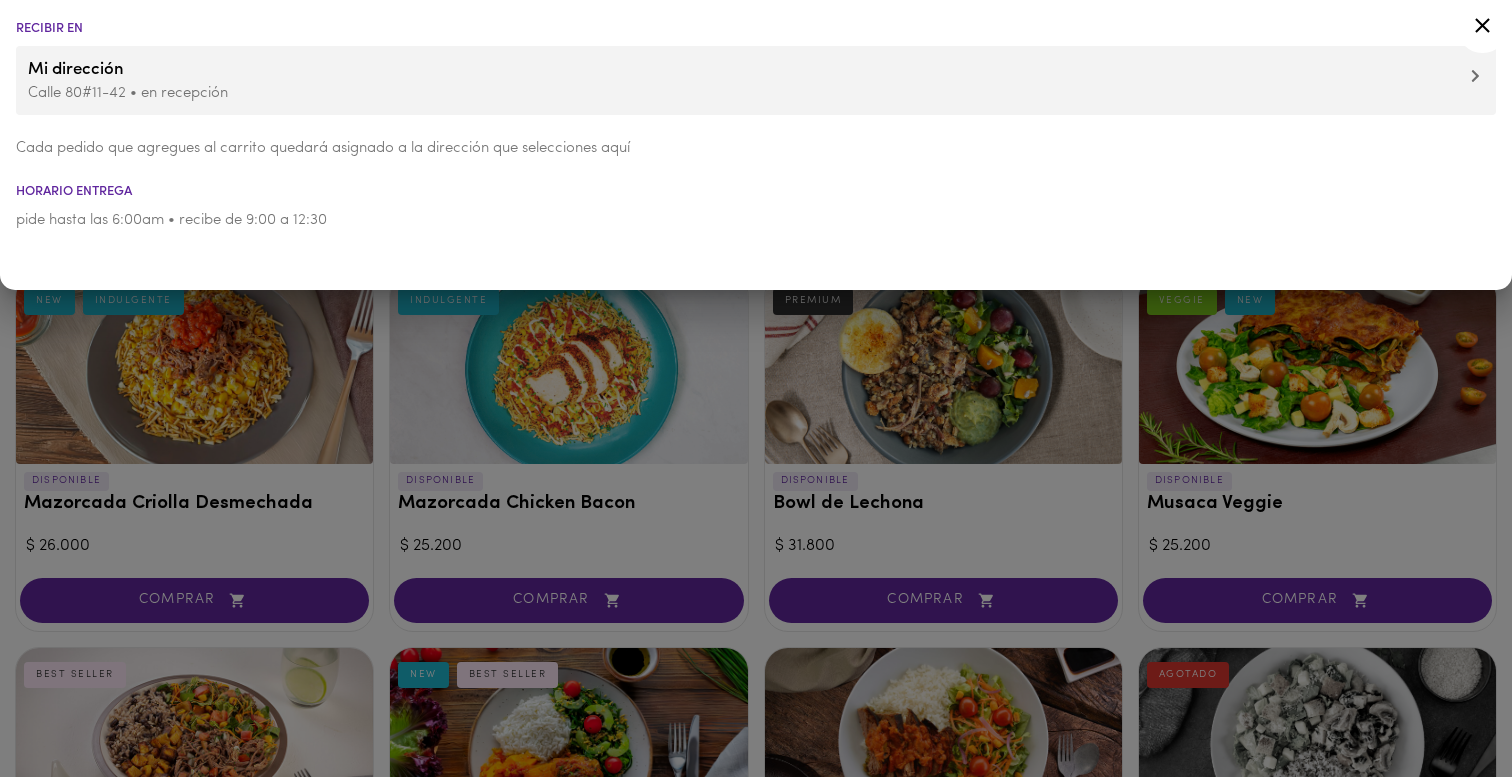 click at bounding box center (756, 388) 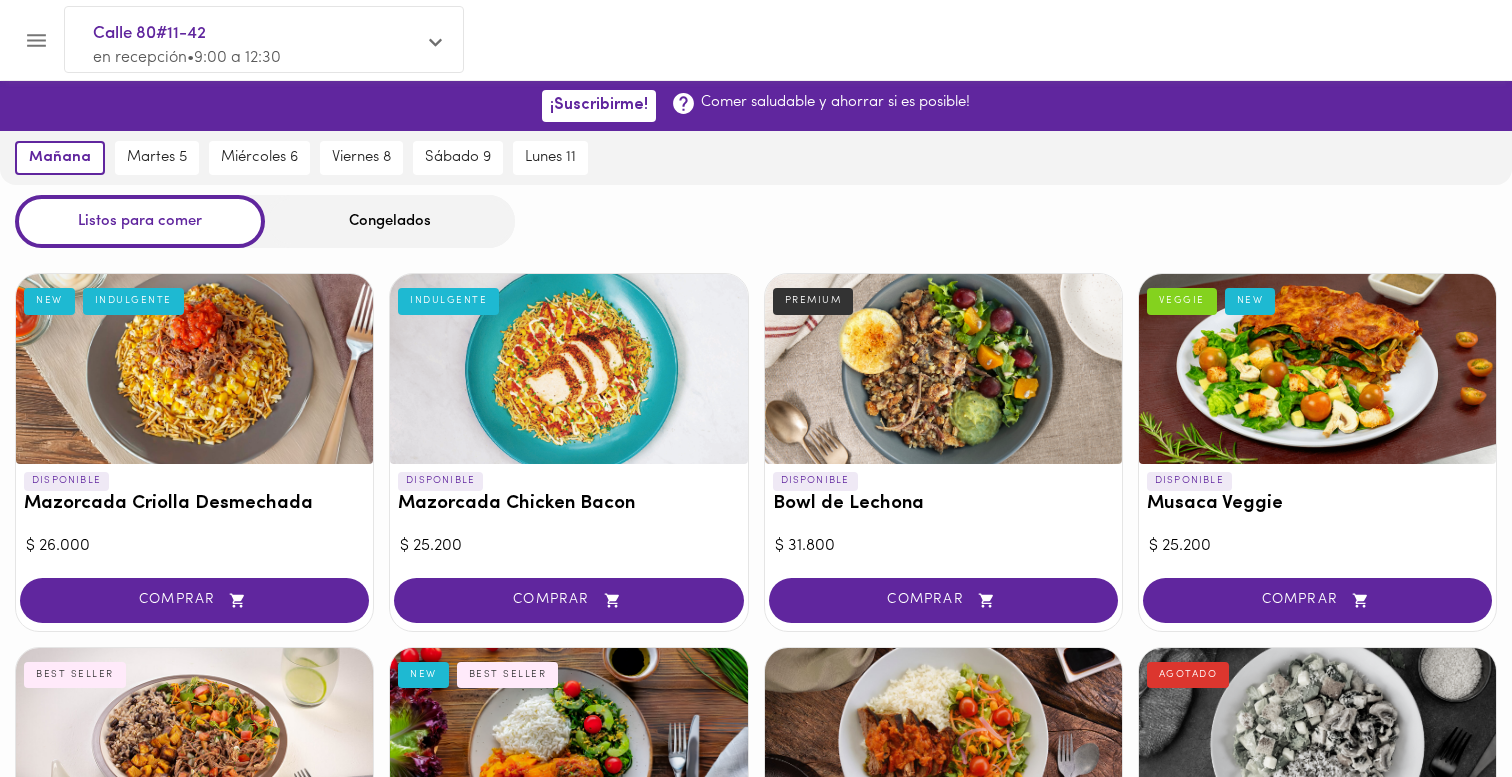 click on "Congelados" at bounding box center [390, 221] 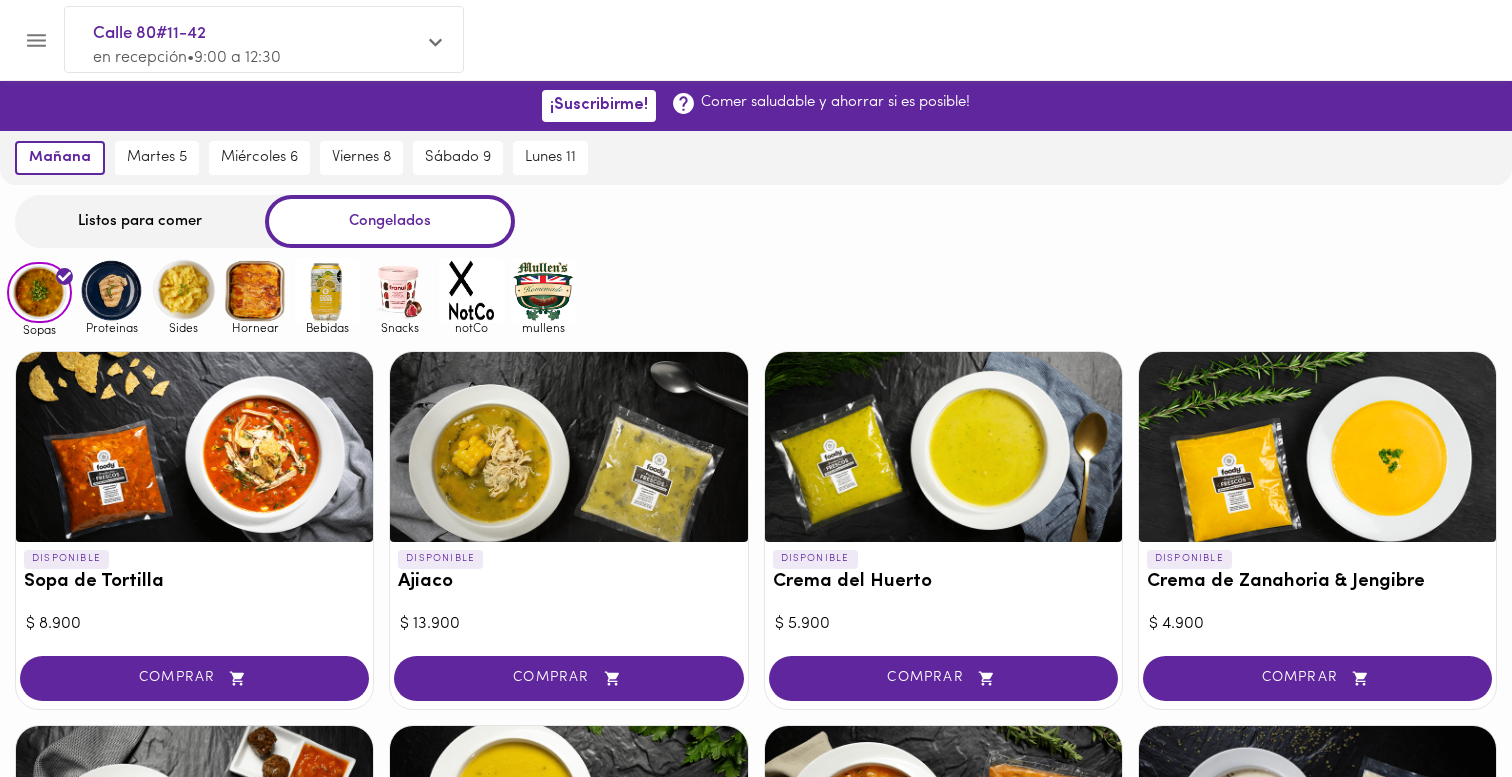 click at bounding box center [327, 290] 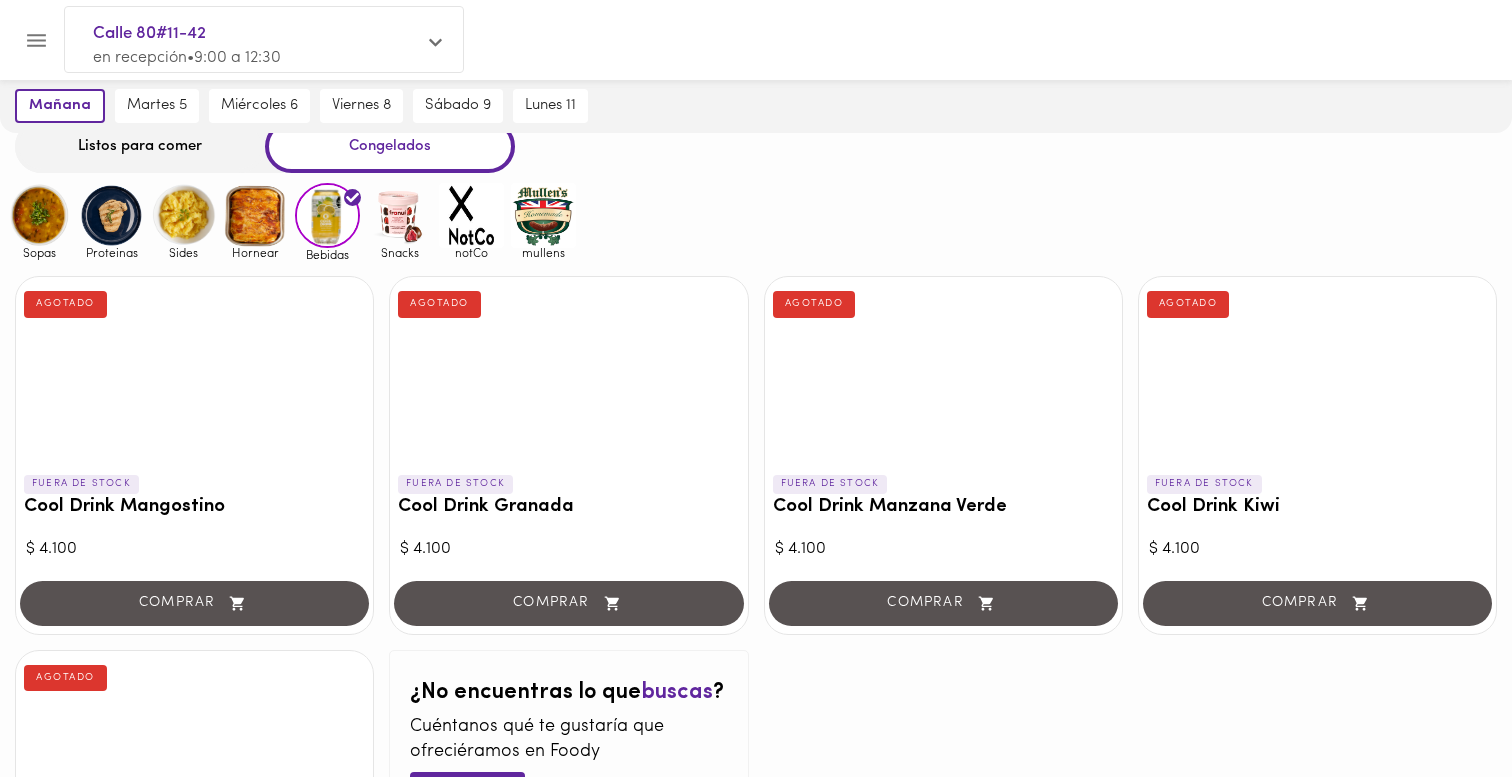 scroll, scrollTop: 58, scrollLeft: 0, axis: vertical 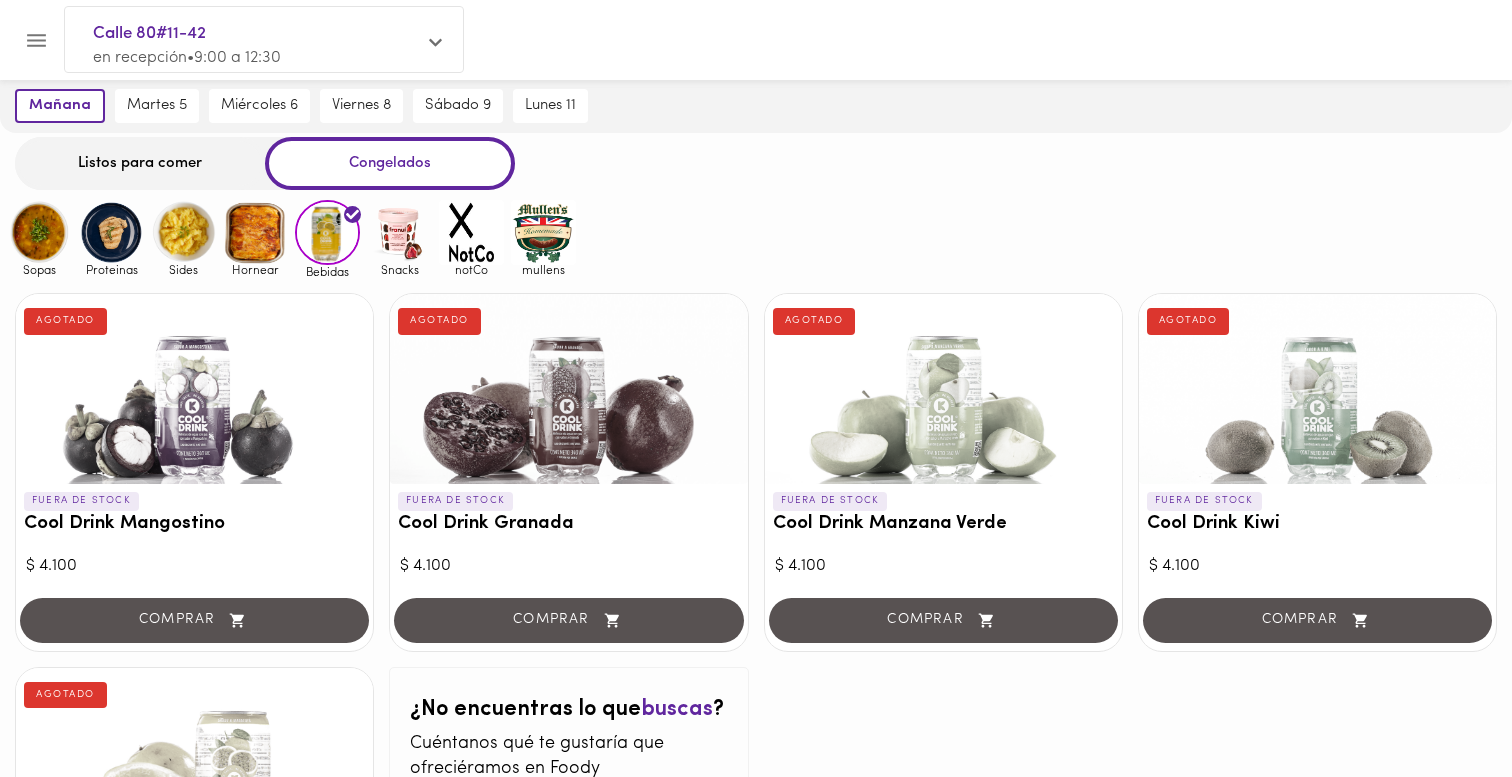 click at bounding box center [399, 232] 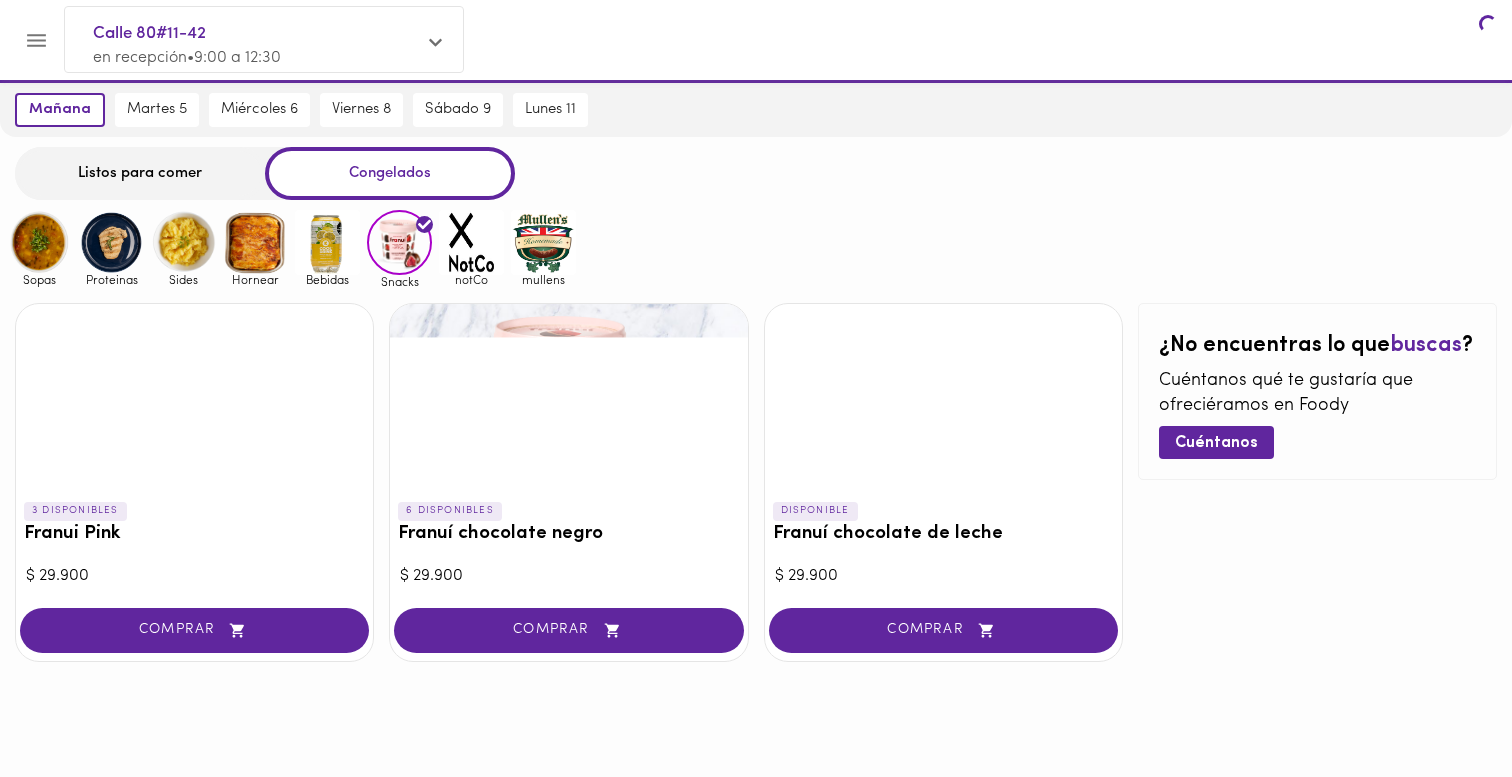 scroll, scrollTop: 0, scrollLeft: 0, axis: both 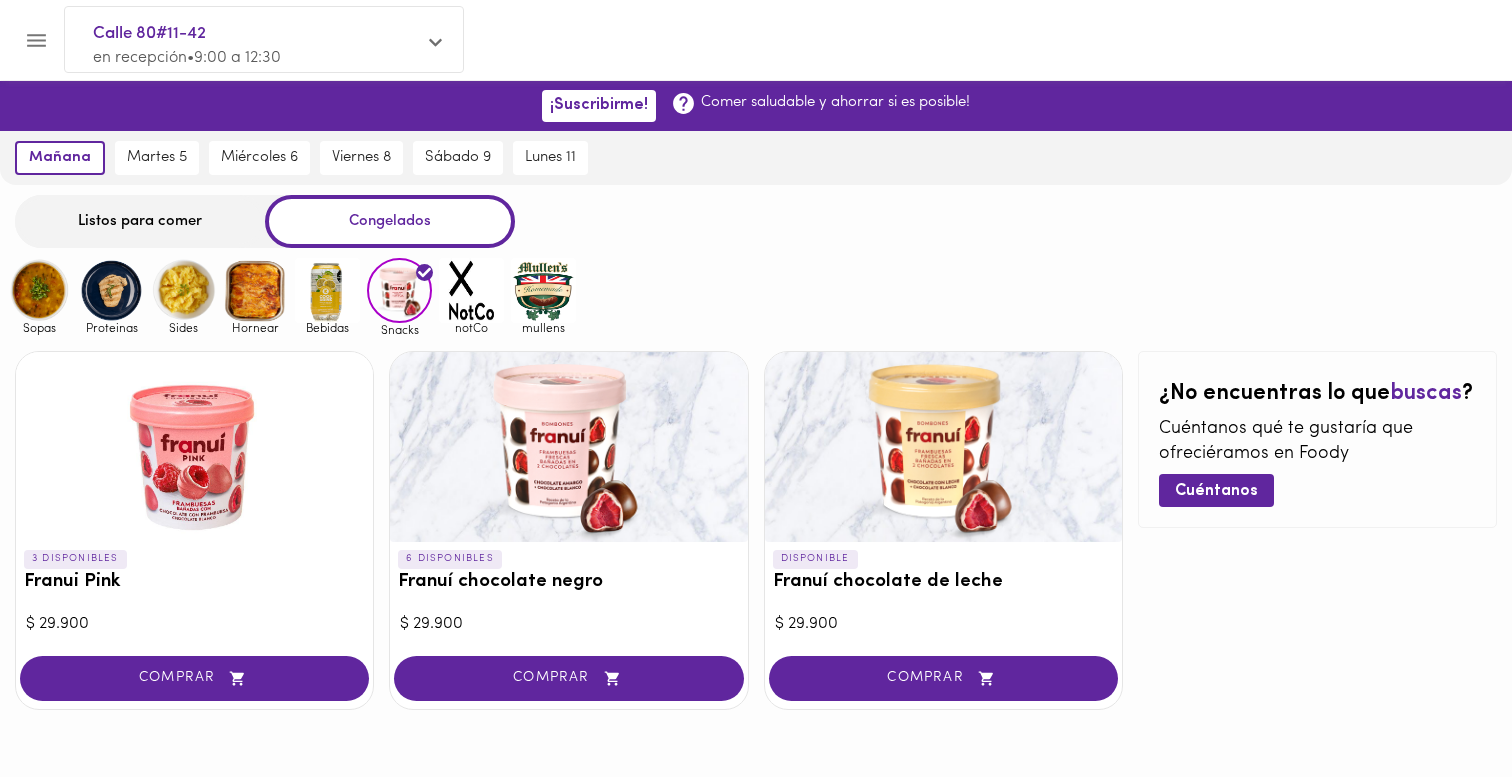 click at bounding box center (471, 290) 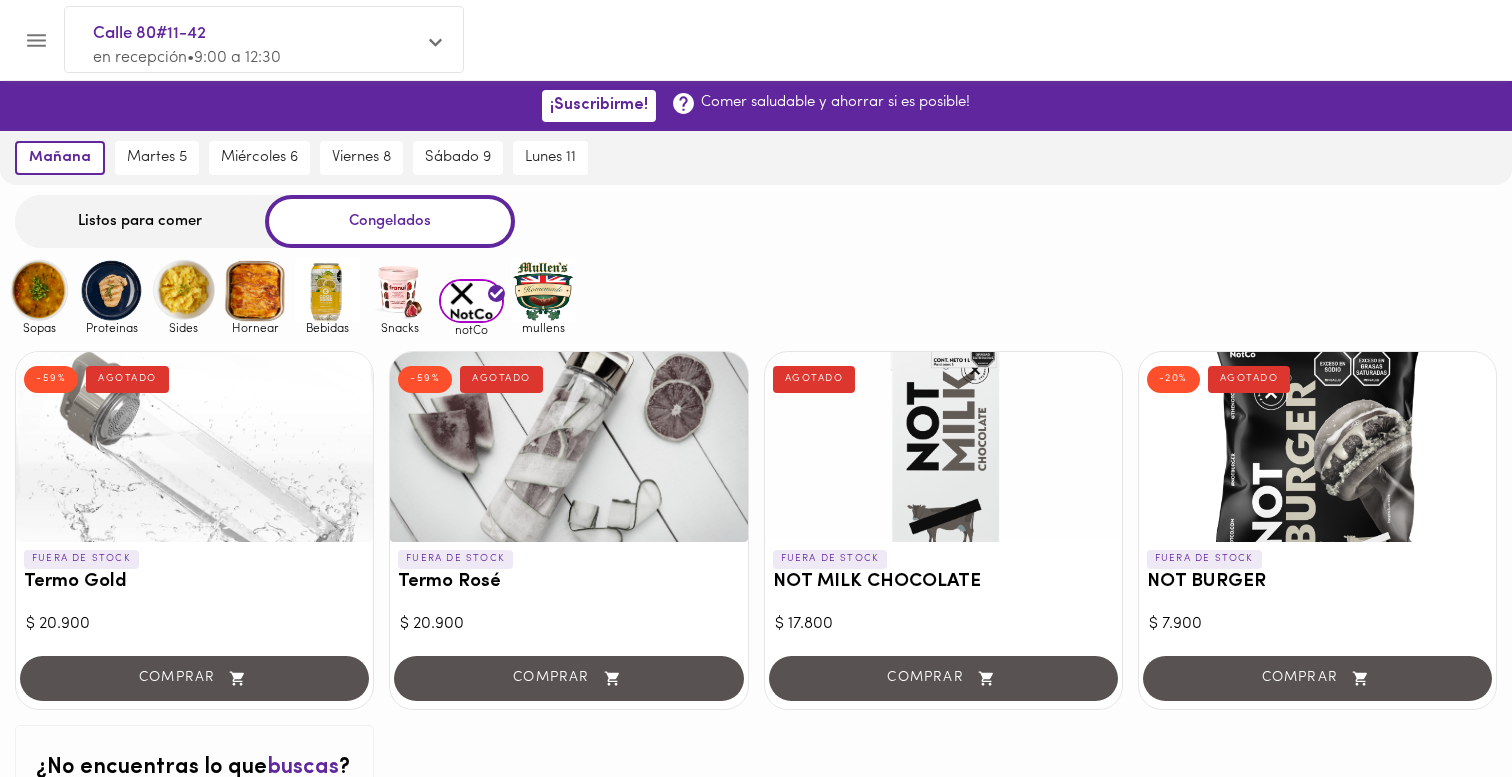 click at bounding box center [543, 290] 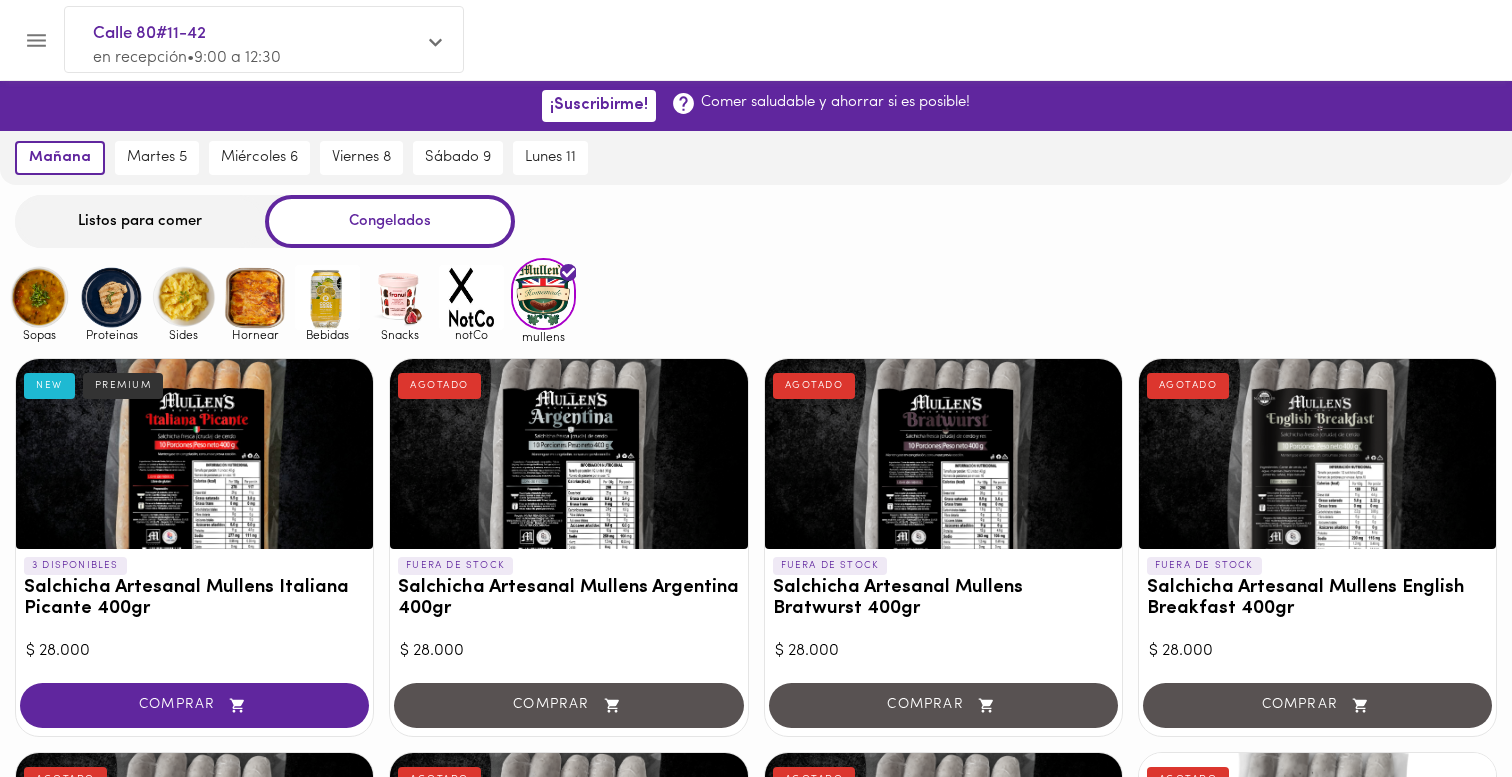 click at bounding box center [327, 297] 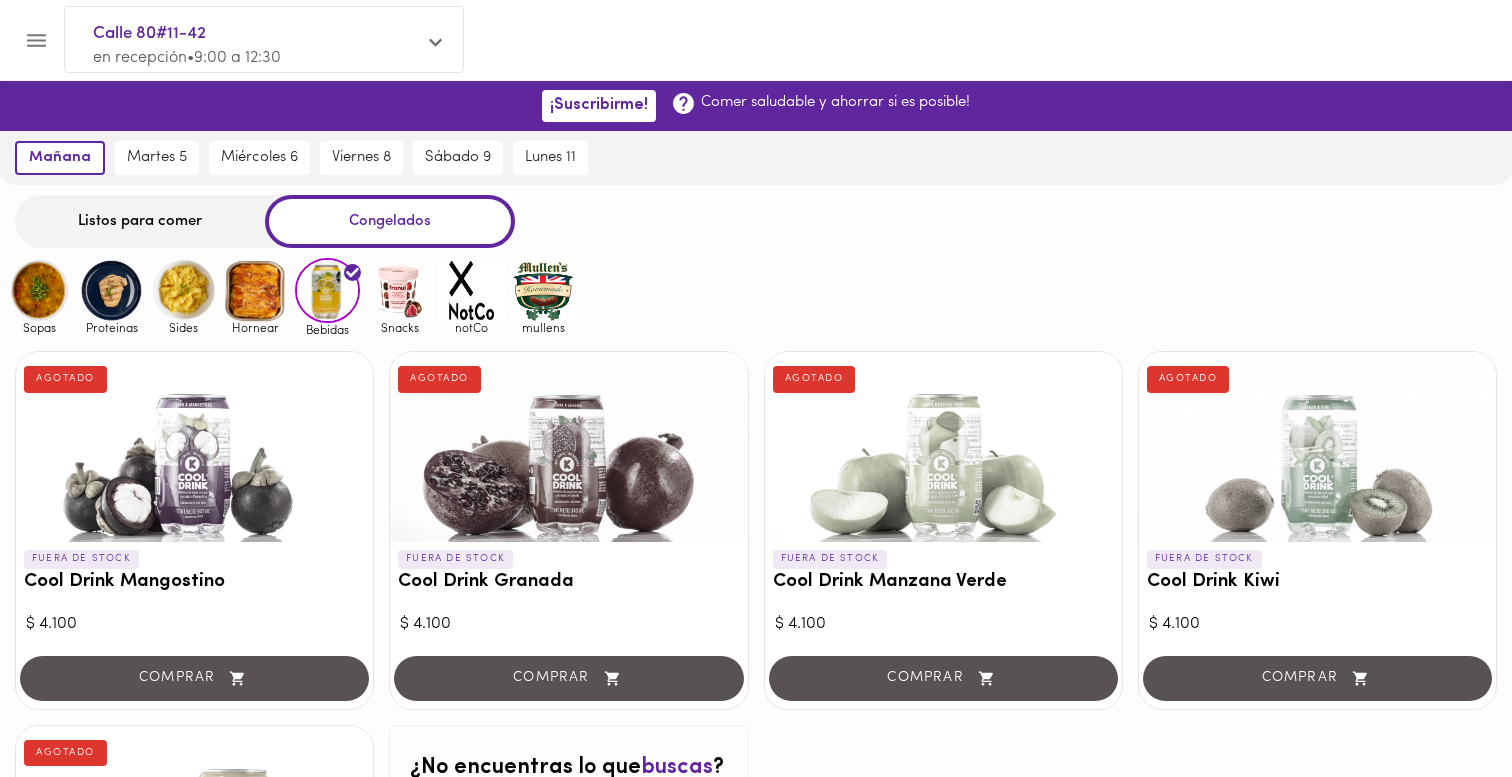 click at bounding box center (255, 290) 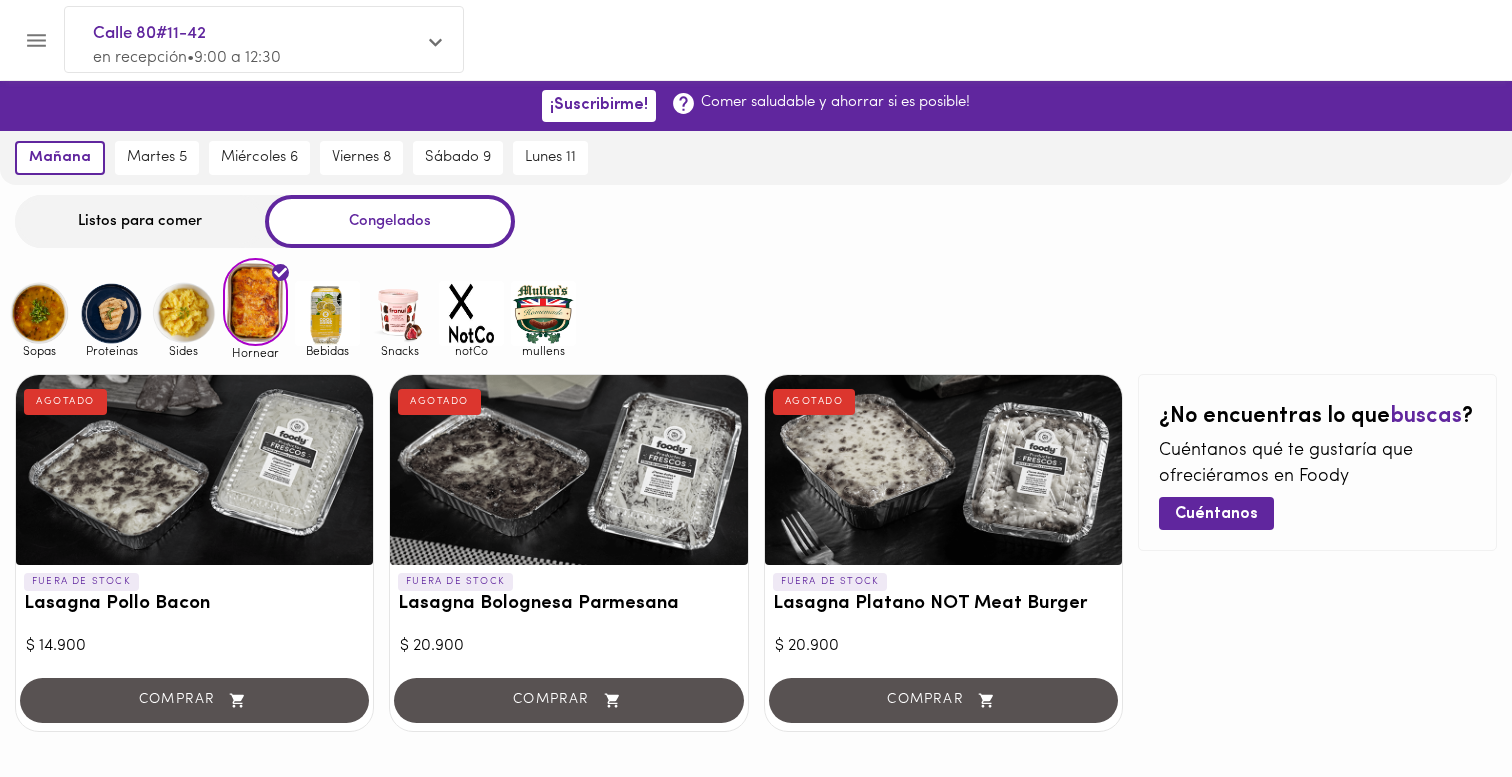 click at bounding box center (183, 313) 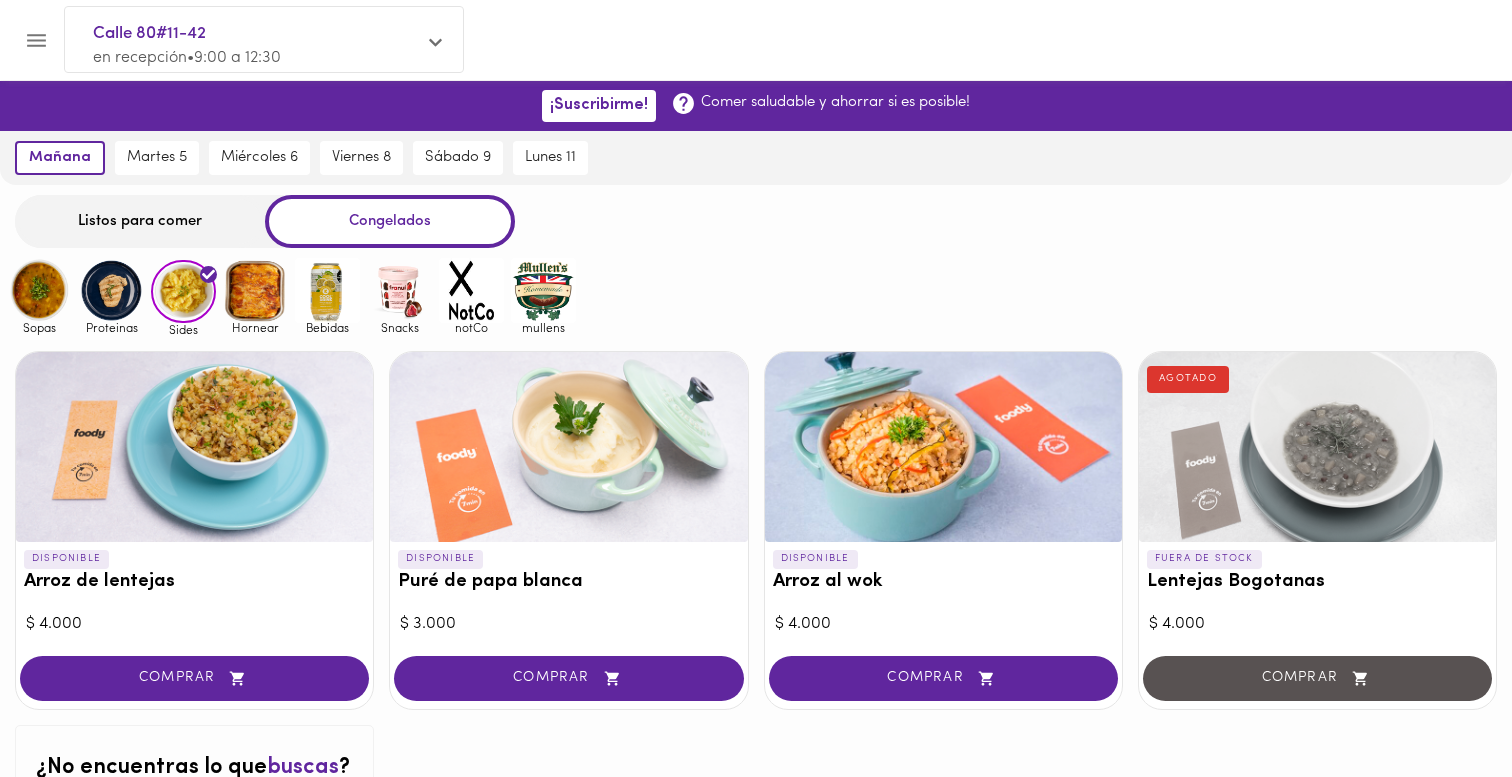 click at bounding box center [111, 290] 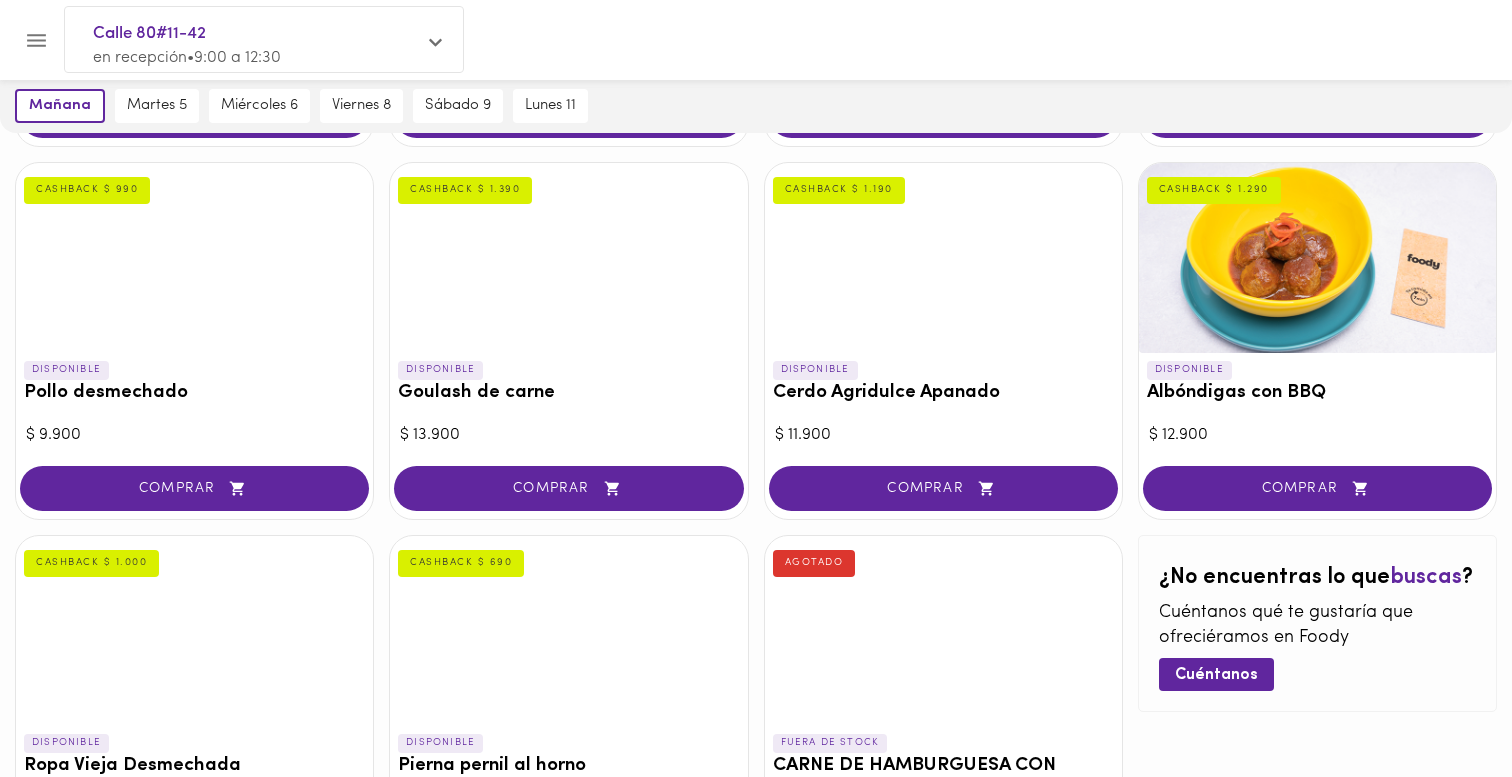 scroll, scrollTop: 584, scrollLeft: 0, axis: vertical 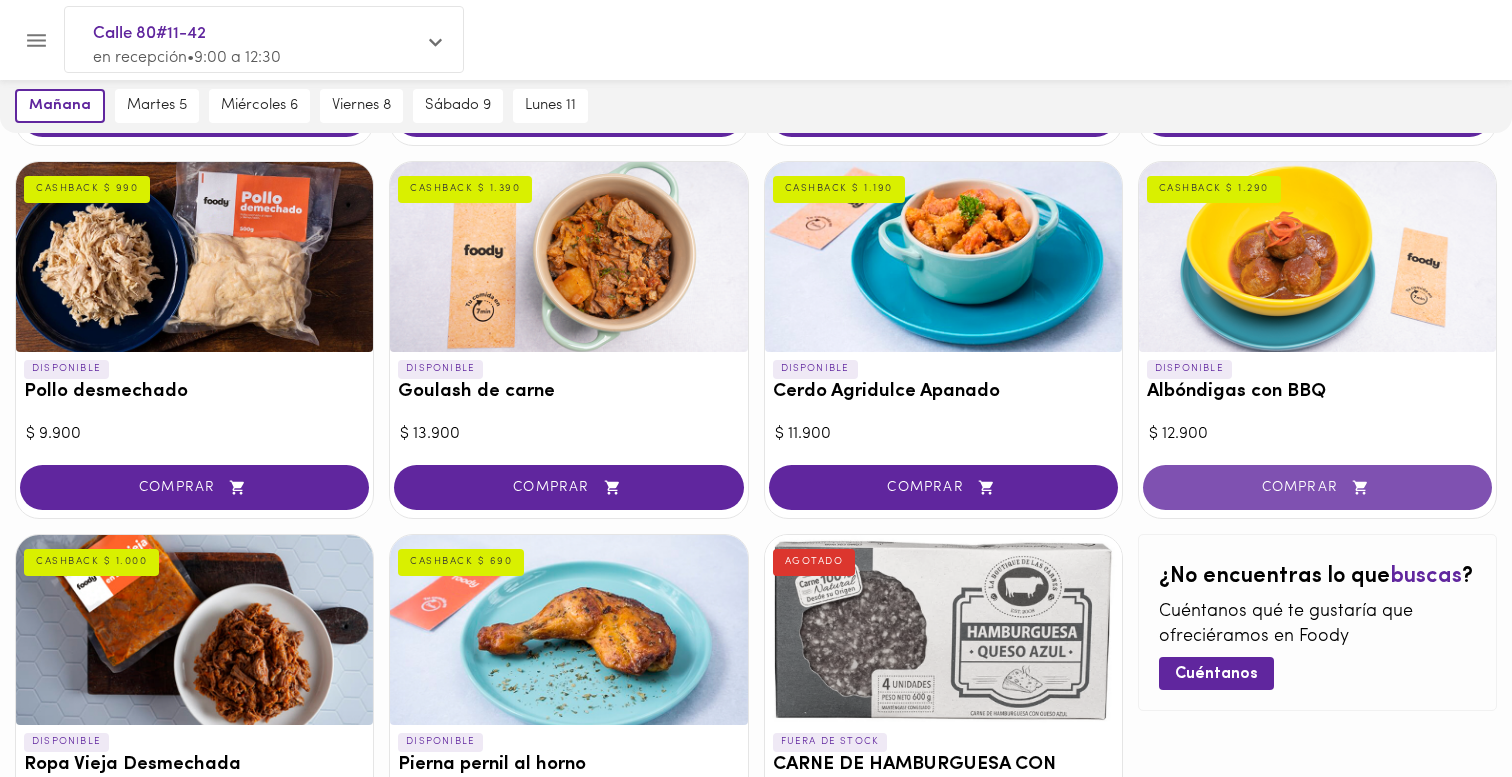 click on "COMPRAR" at bounding box center [1317, 487] 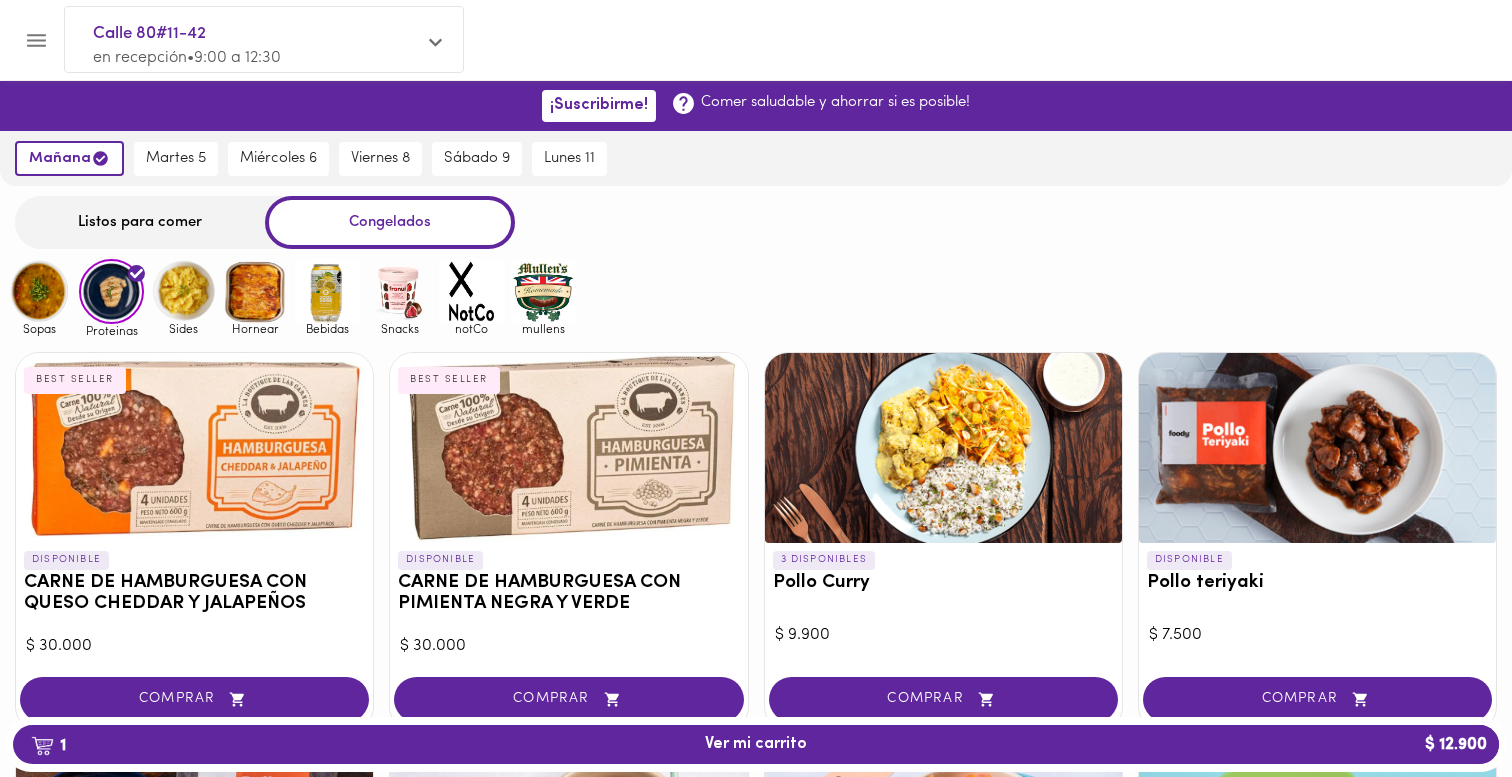 scroll, scrollTop: 469, scrollLeft: 0, axis: vertical 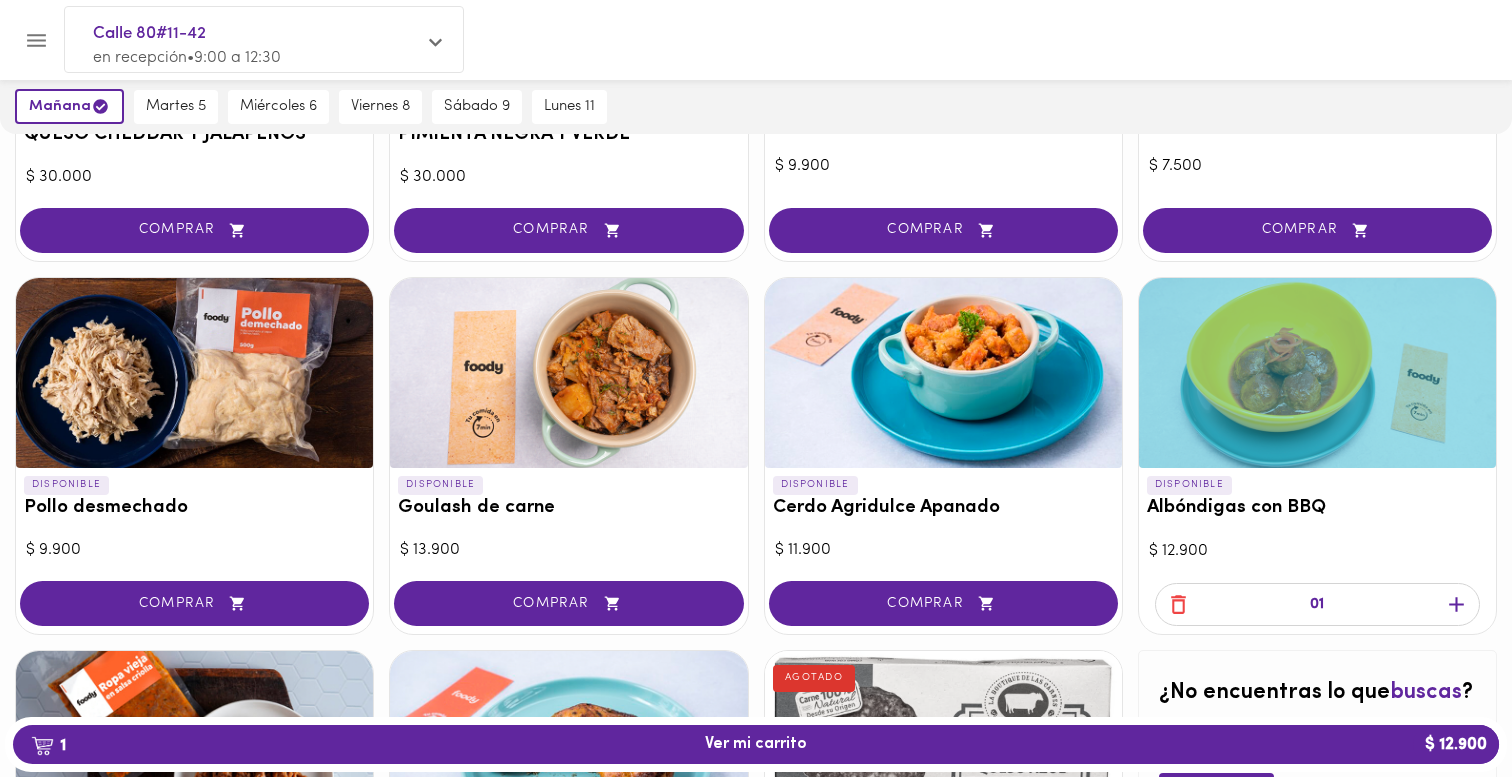 click 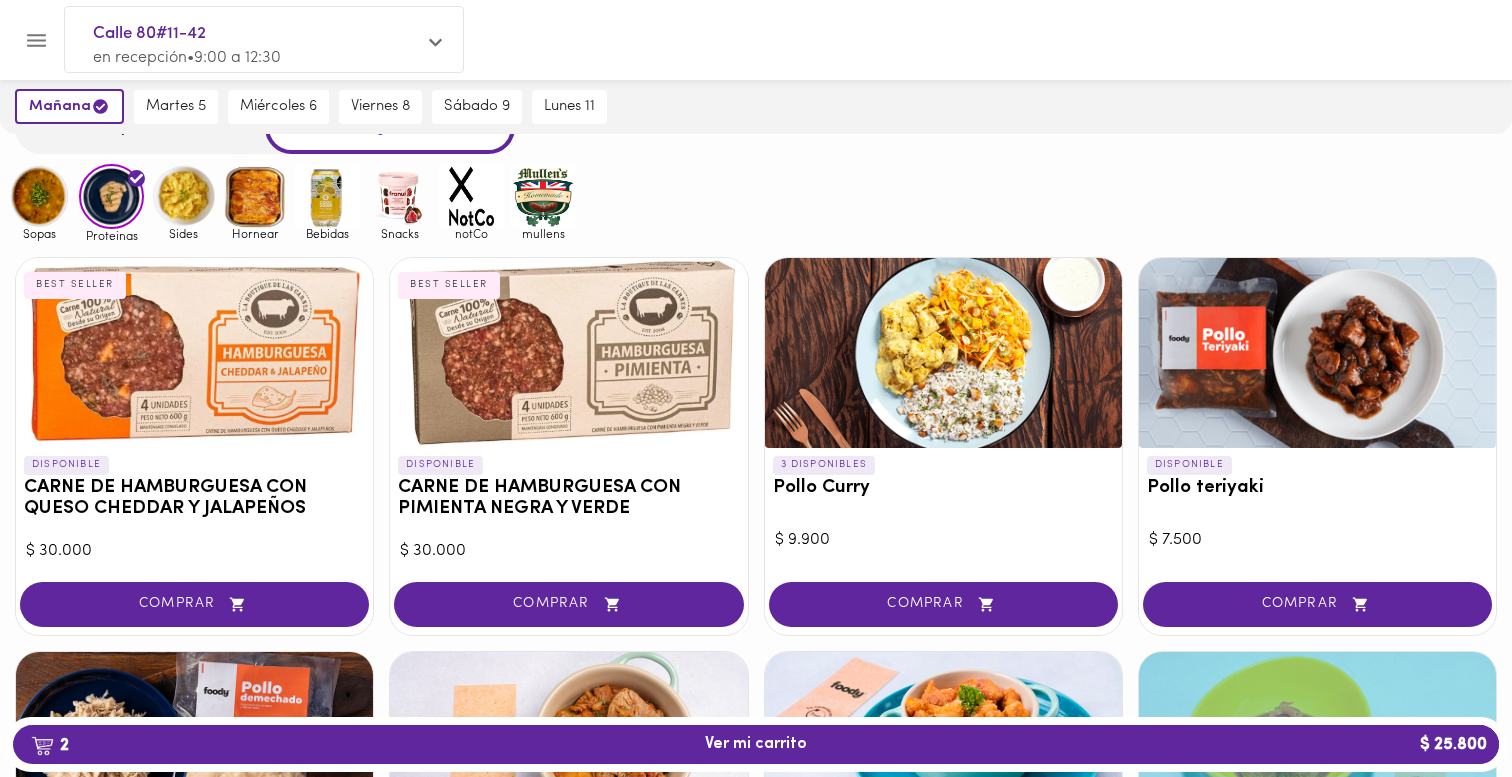 scroll, scrollTop: 0, scrollLeft: 0, axis: both 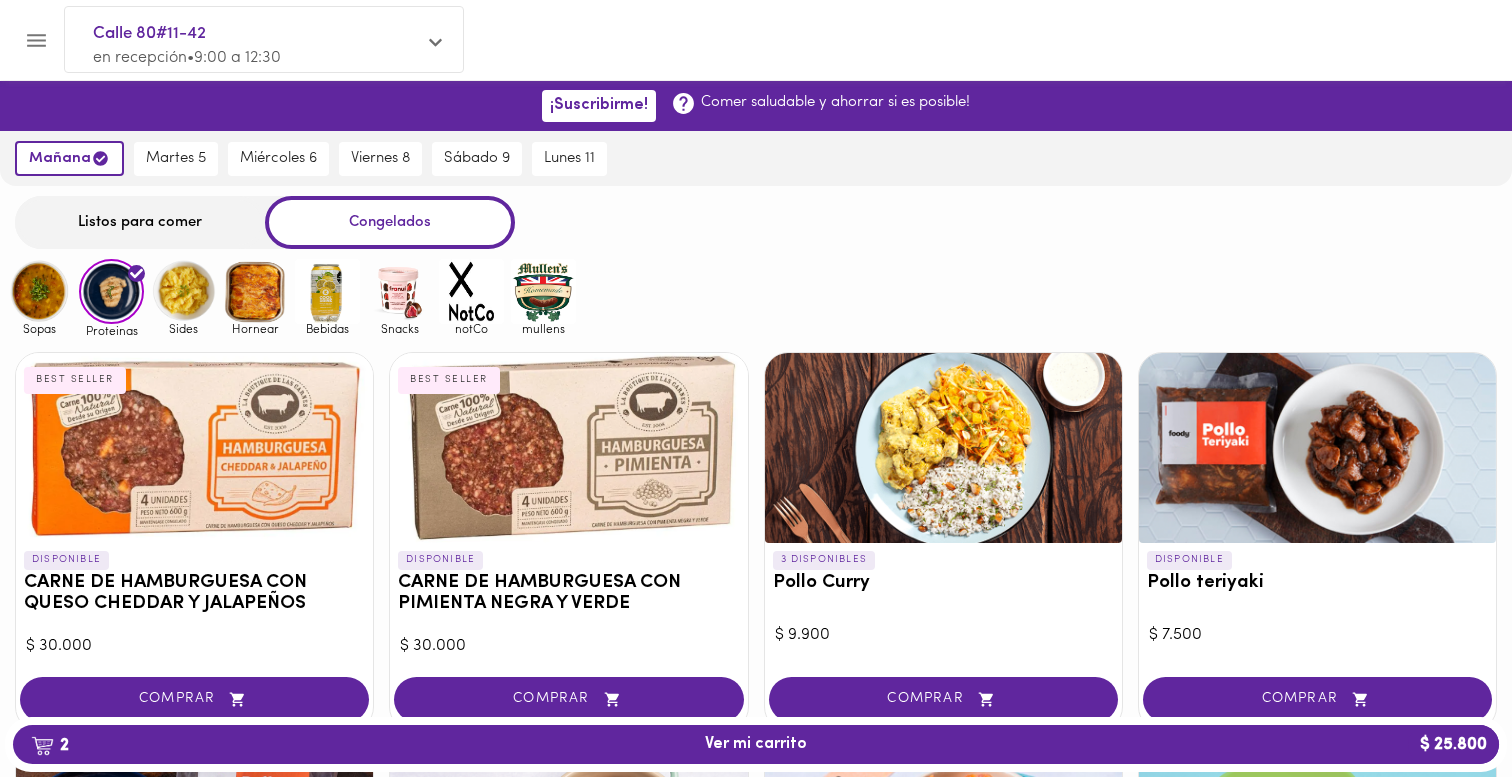 click at bounding box center (39, 291) 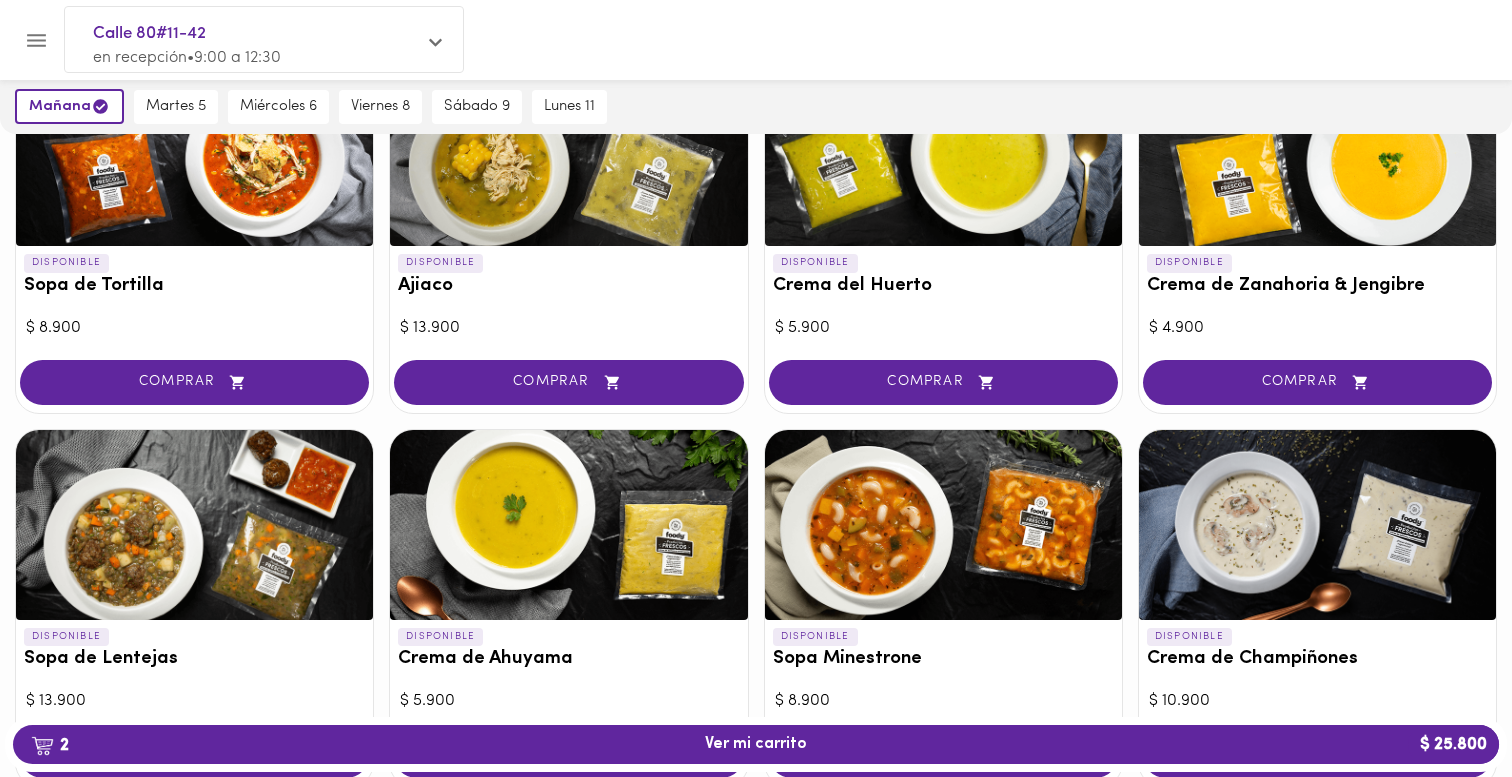 scroll, scrollTop: 290, scrollLeft: 0, axis: vertical 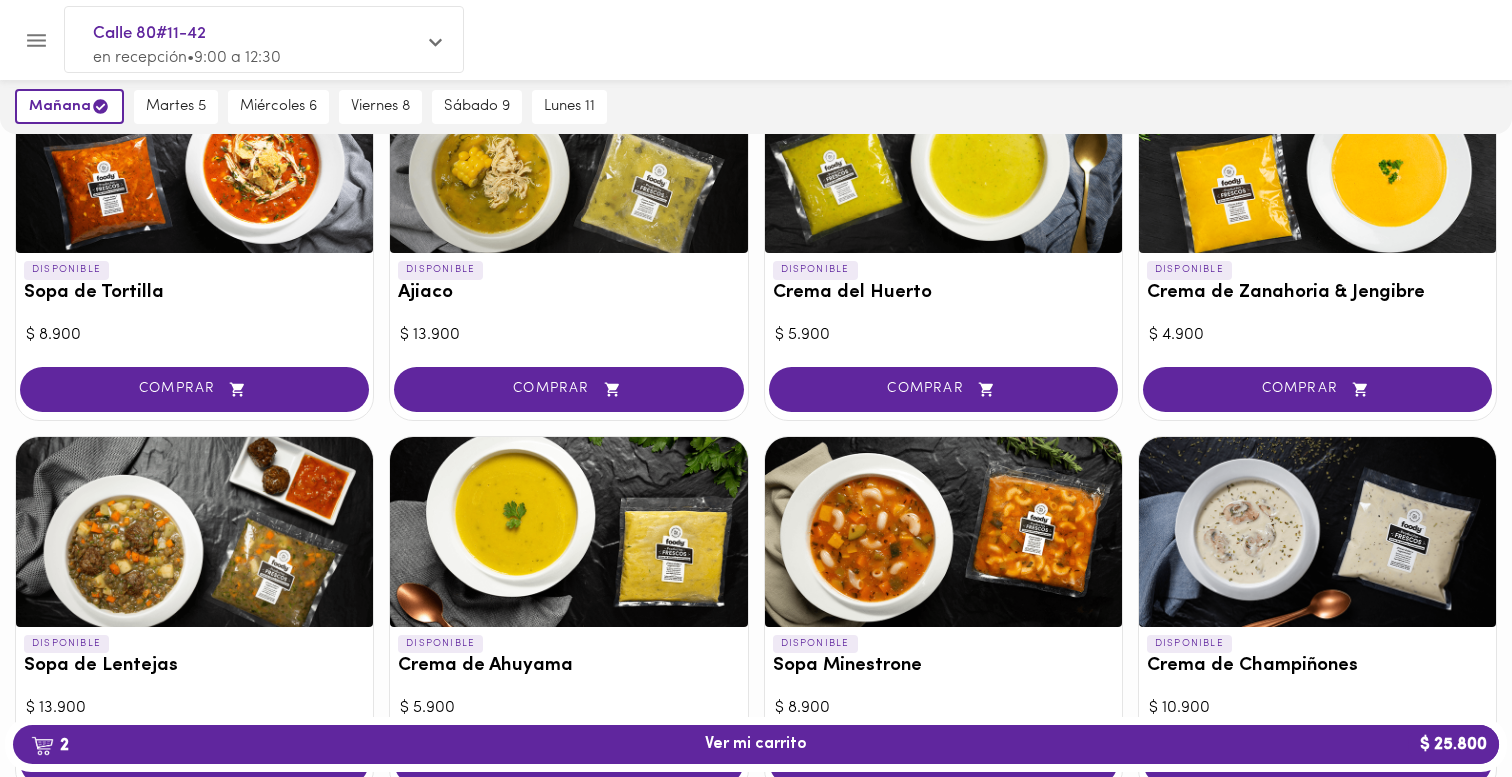 click at bounding box center [194, 532] 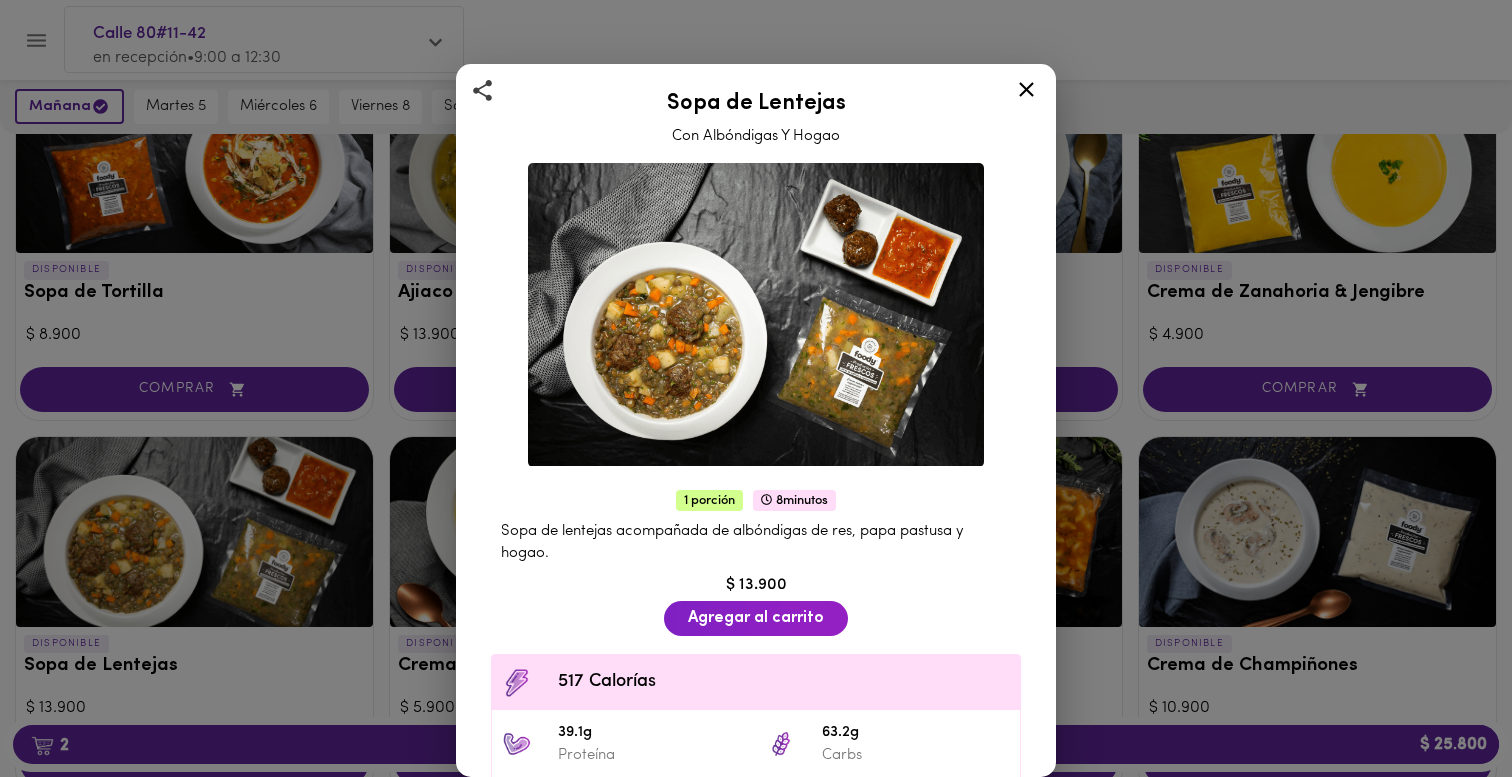 scroll, scrollTop: 13, scrollLeft: 0, axis: vertical 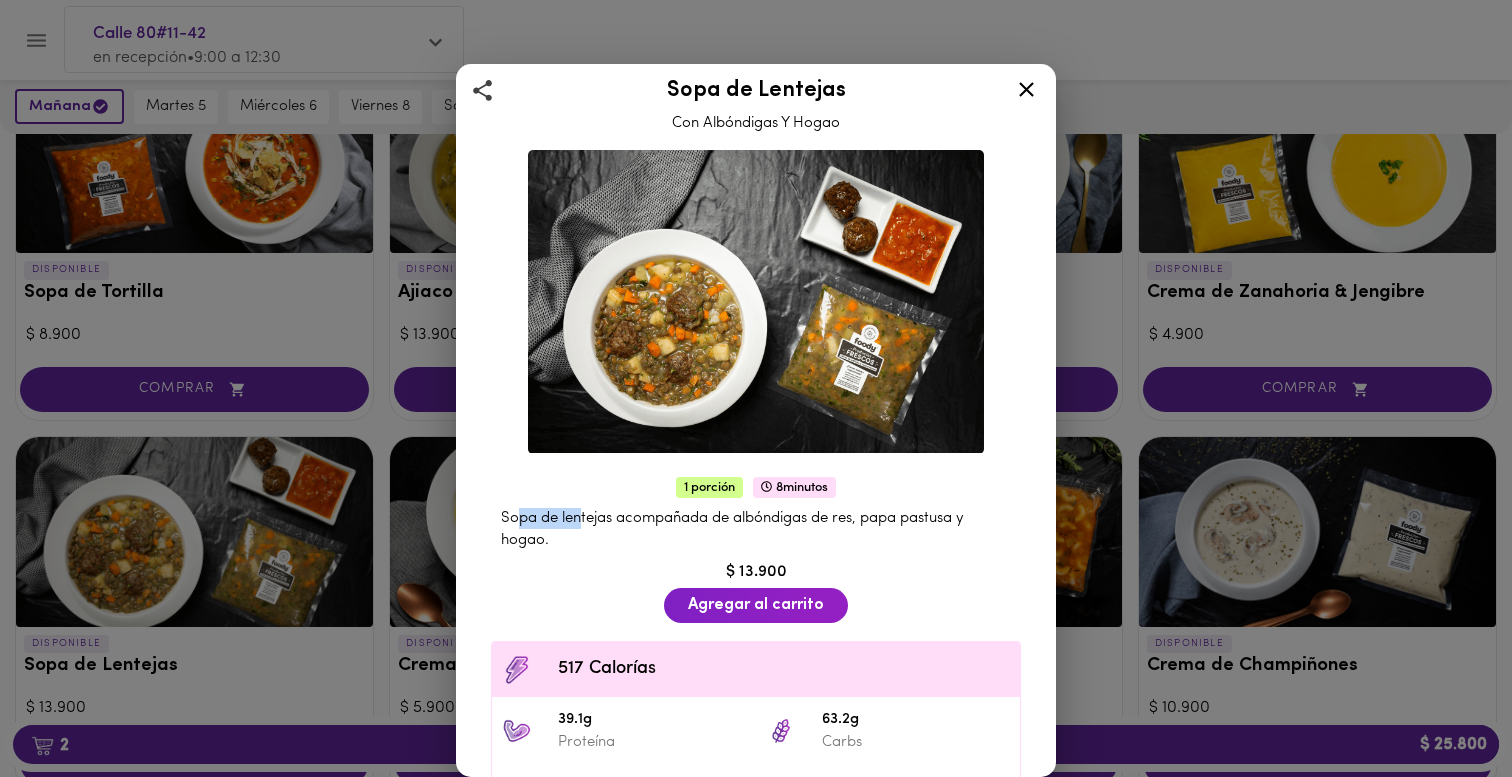 drag, startPoint x: 520, startPoint y: 518, endPoint x: 584, endPoint y: 520, distance: 64.03124 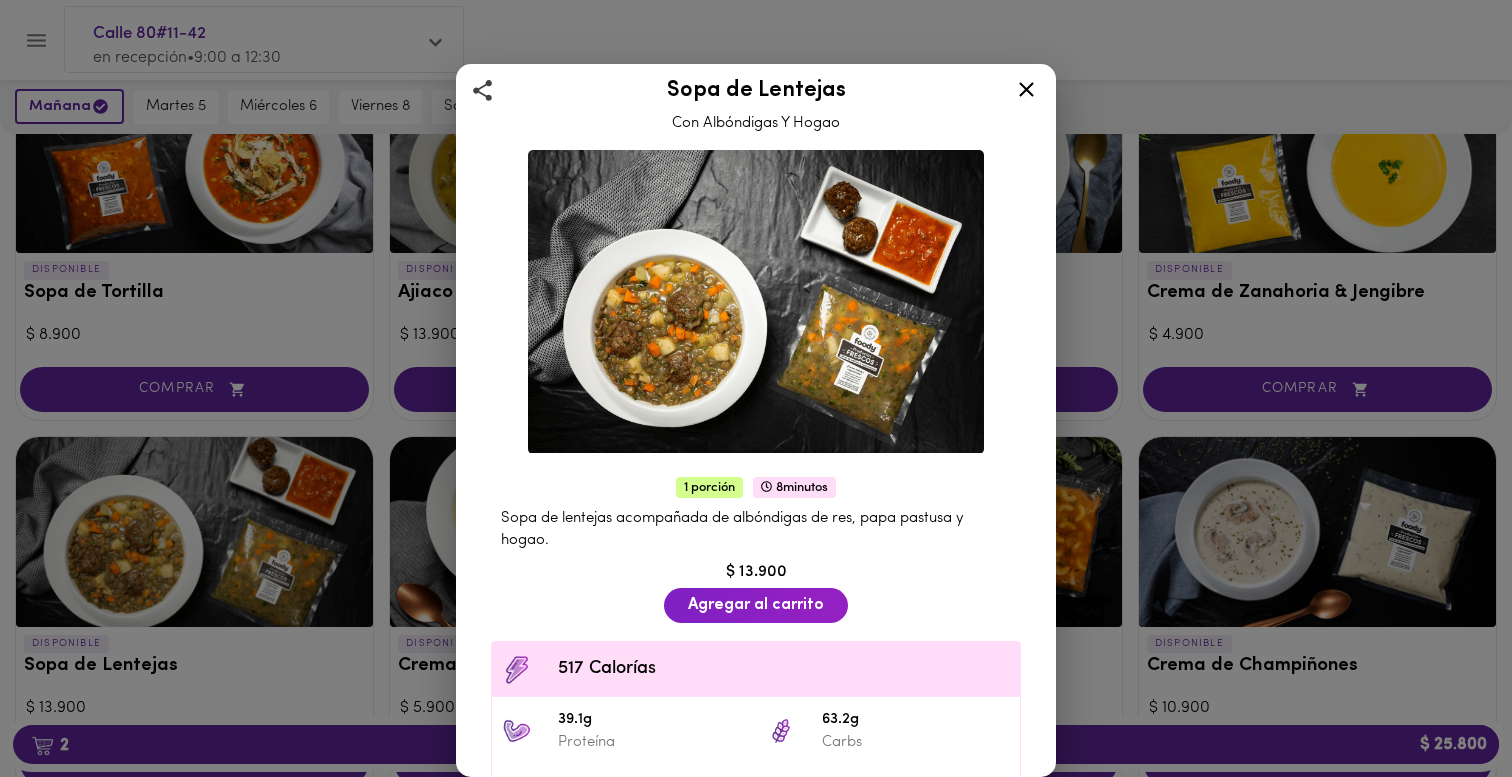 click on "Sopa de lentejas acompañada de albóndigas de res, papa pastusa y hogao." at bounding box center [732, 529] 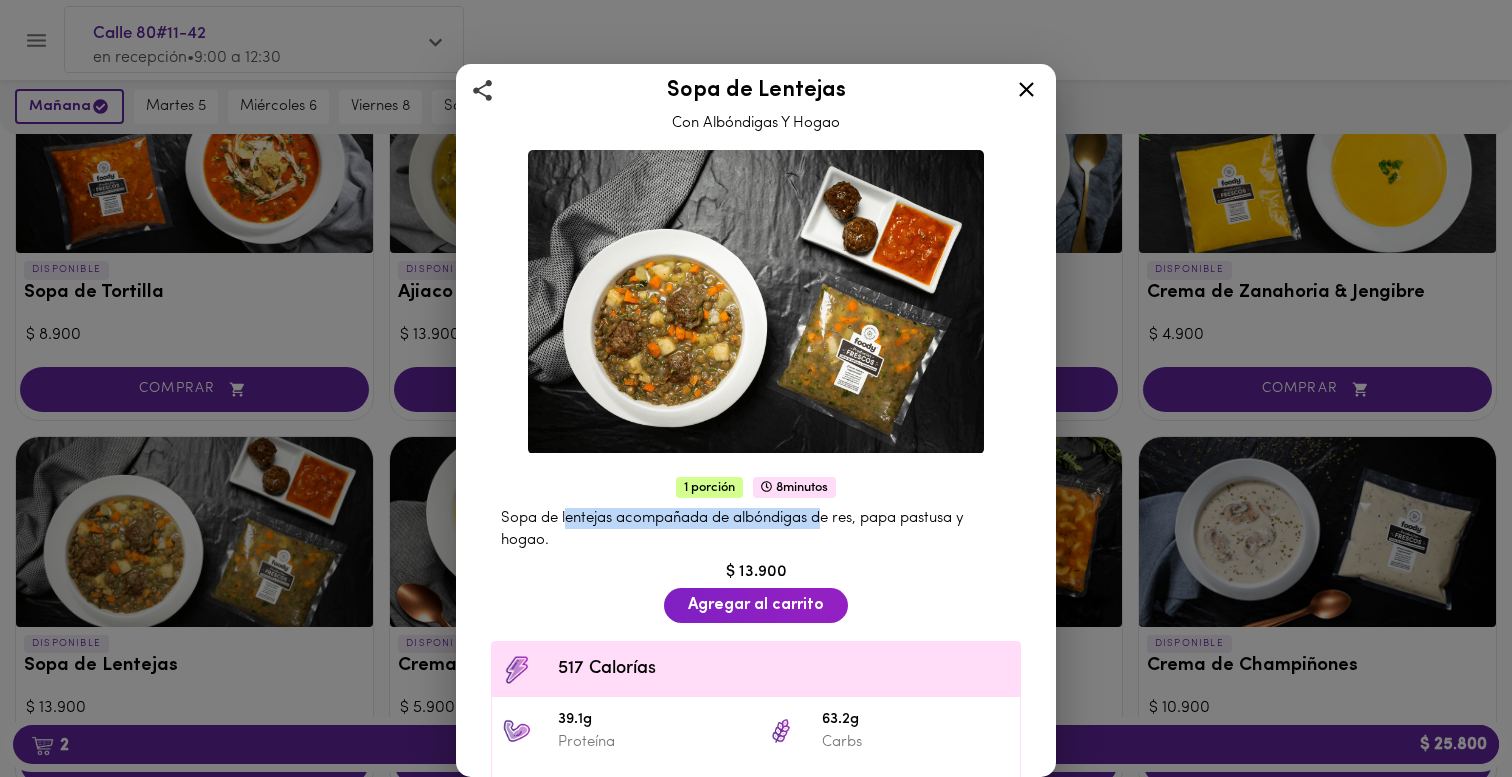 drag, startPoint x: 565, startPoint y: 517, endPoint x: 822, endPoint y: 525, distance: 257.12448 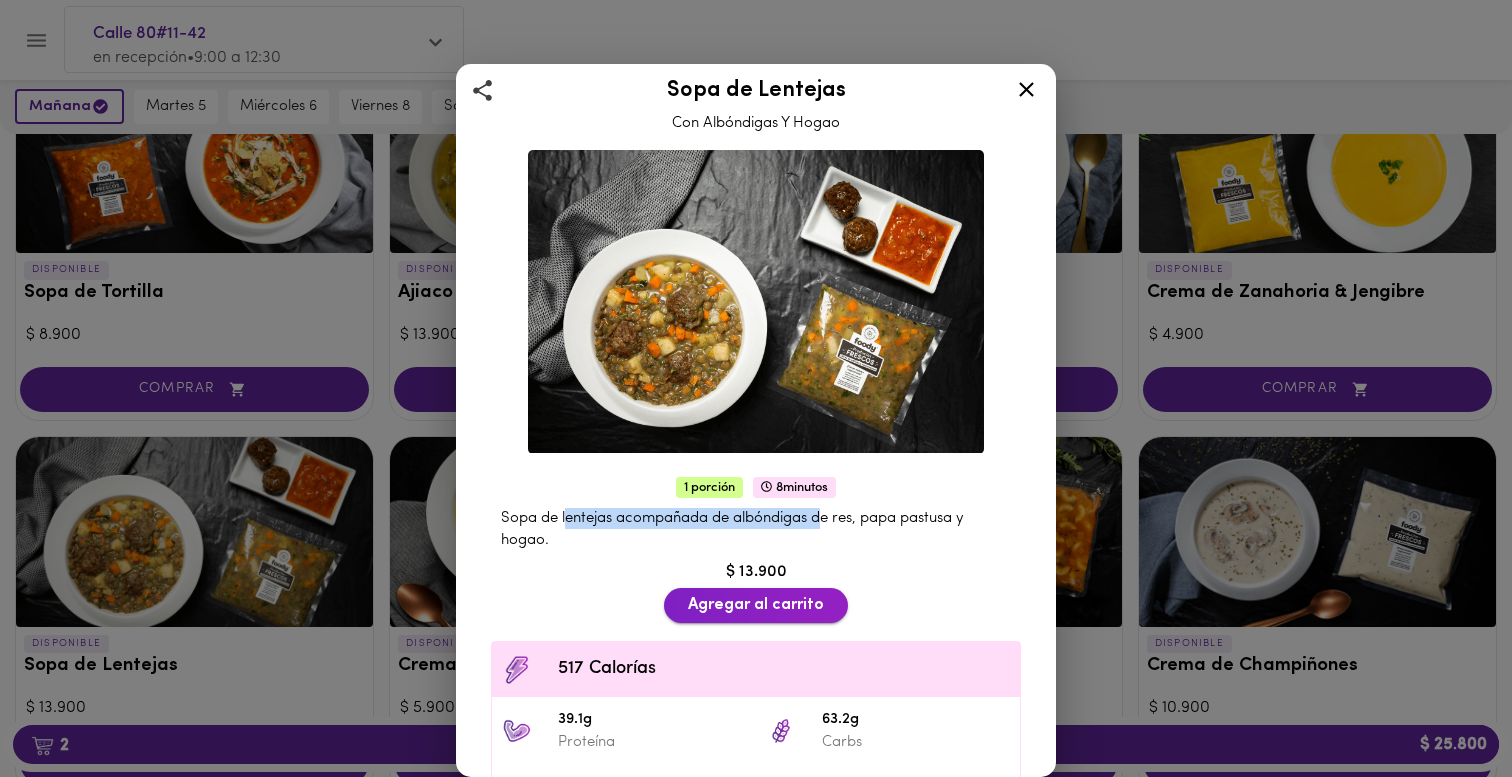 click on "Agregar al carrito" at bounding box center (756, 605) 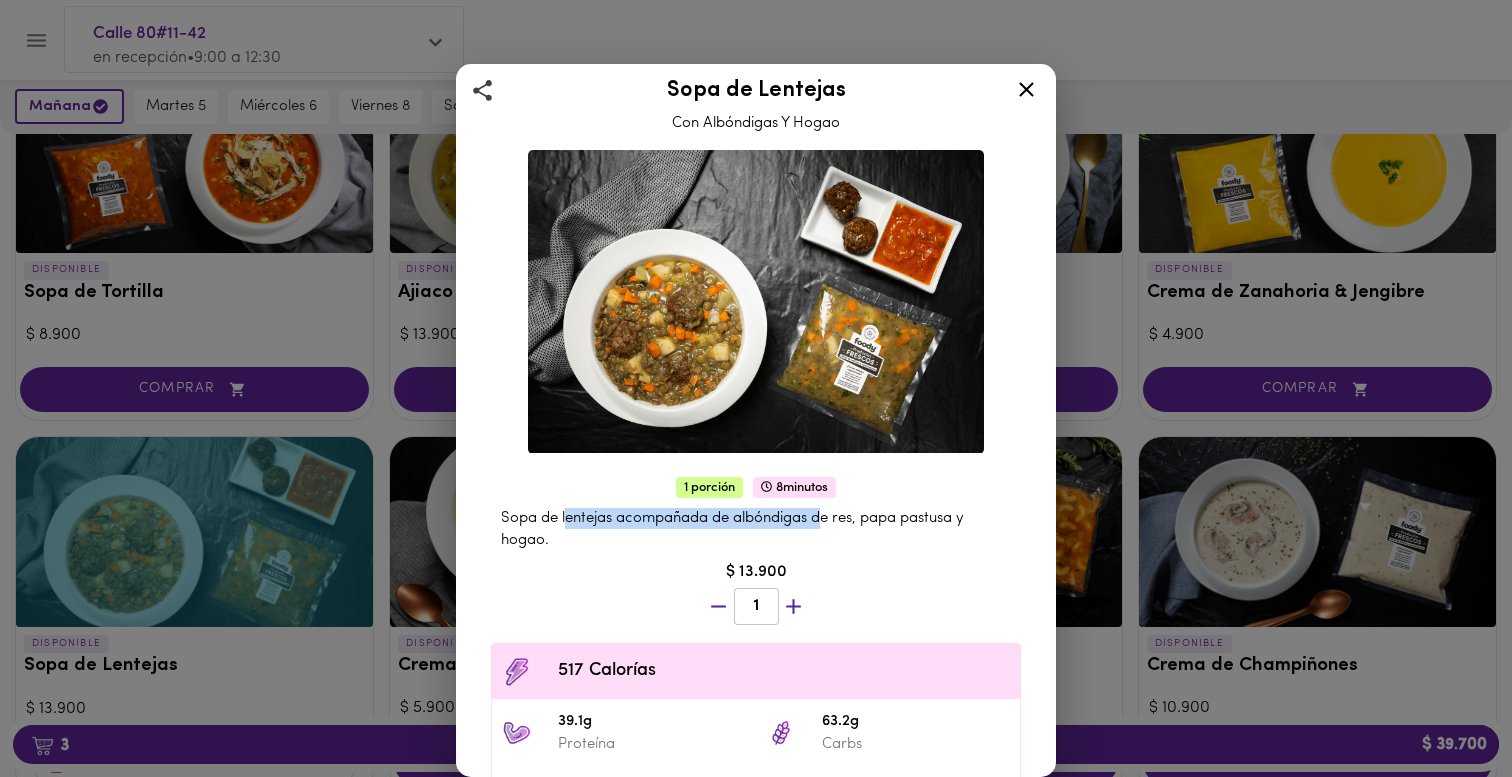 click 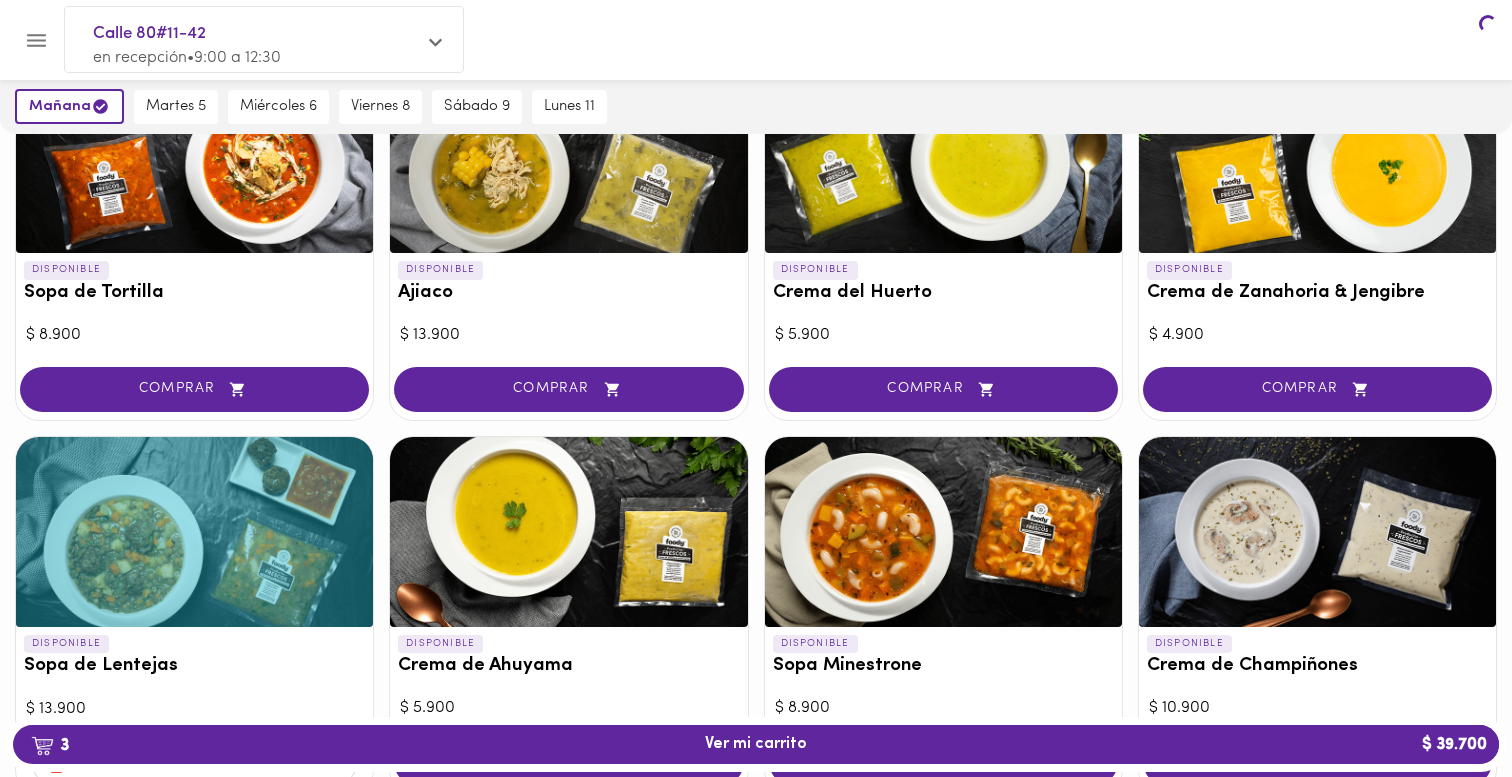 scroll, scrollTop: 0, scrollLeft: 0, axis: both 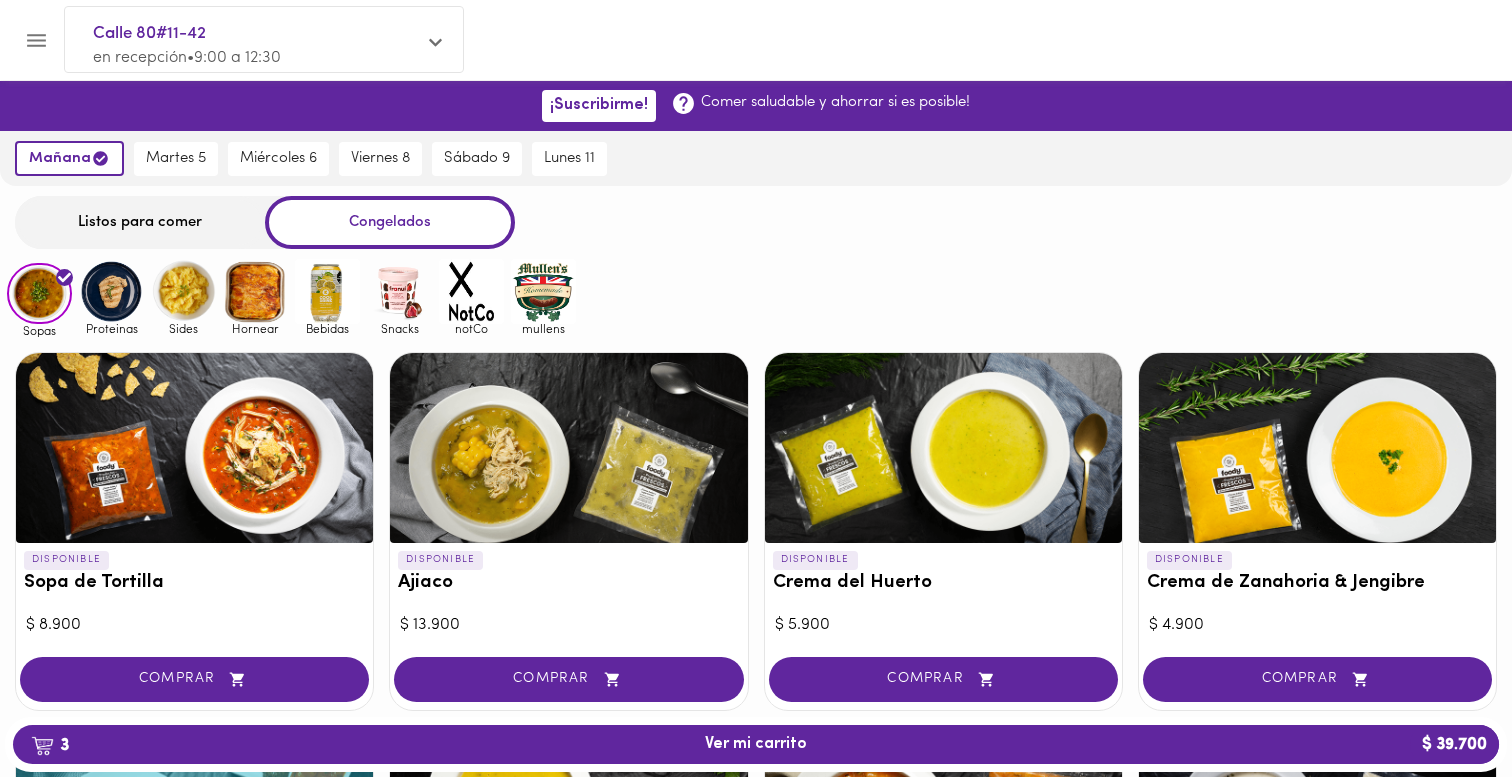 click at bounding box center [111, 291] 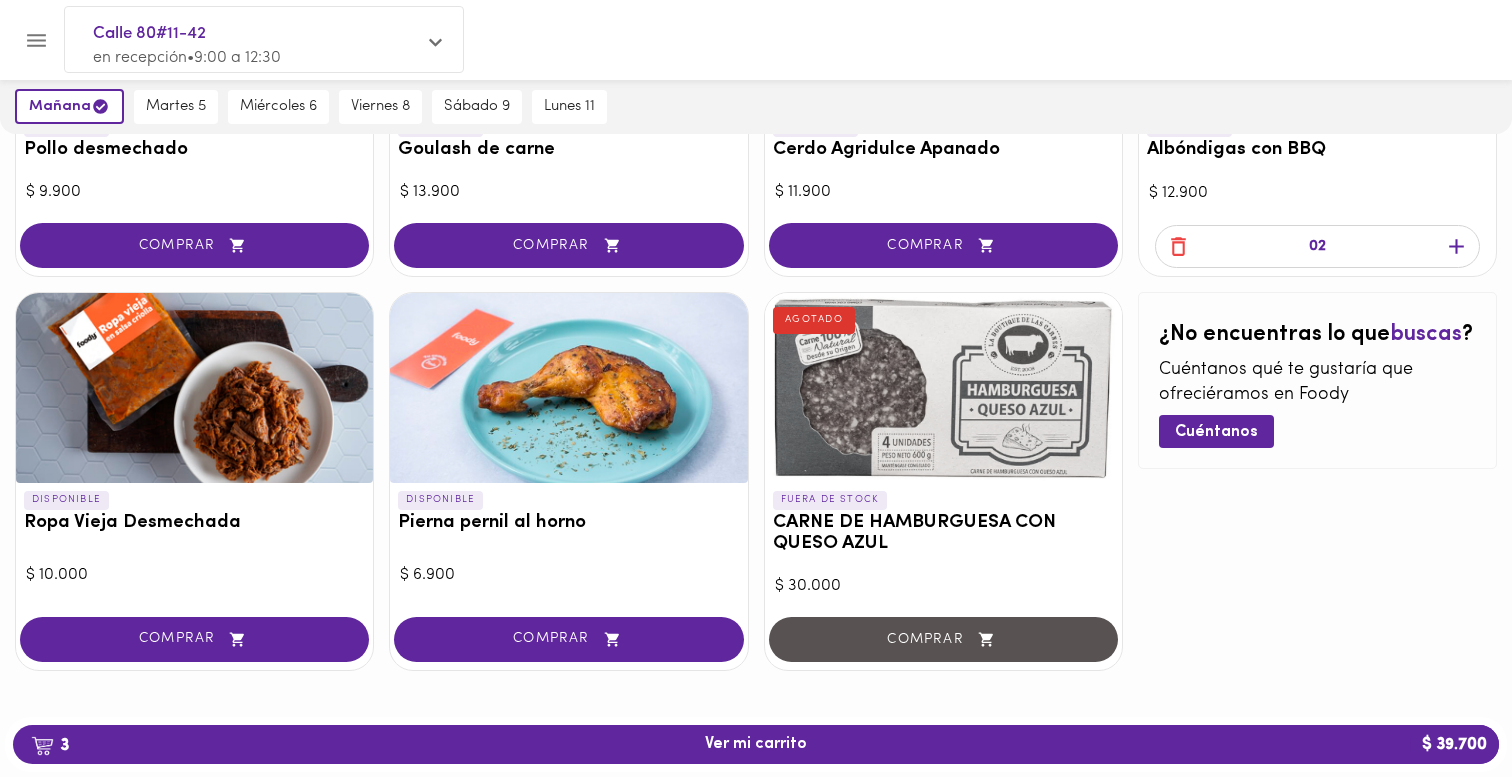 scroll, scrollTop: 836, scrollLeft: 0, axis: vertical 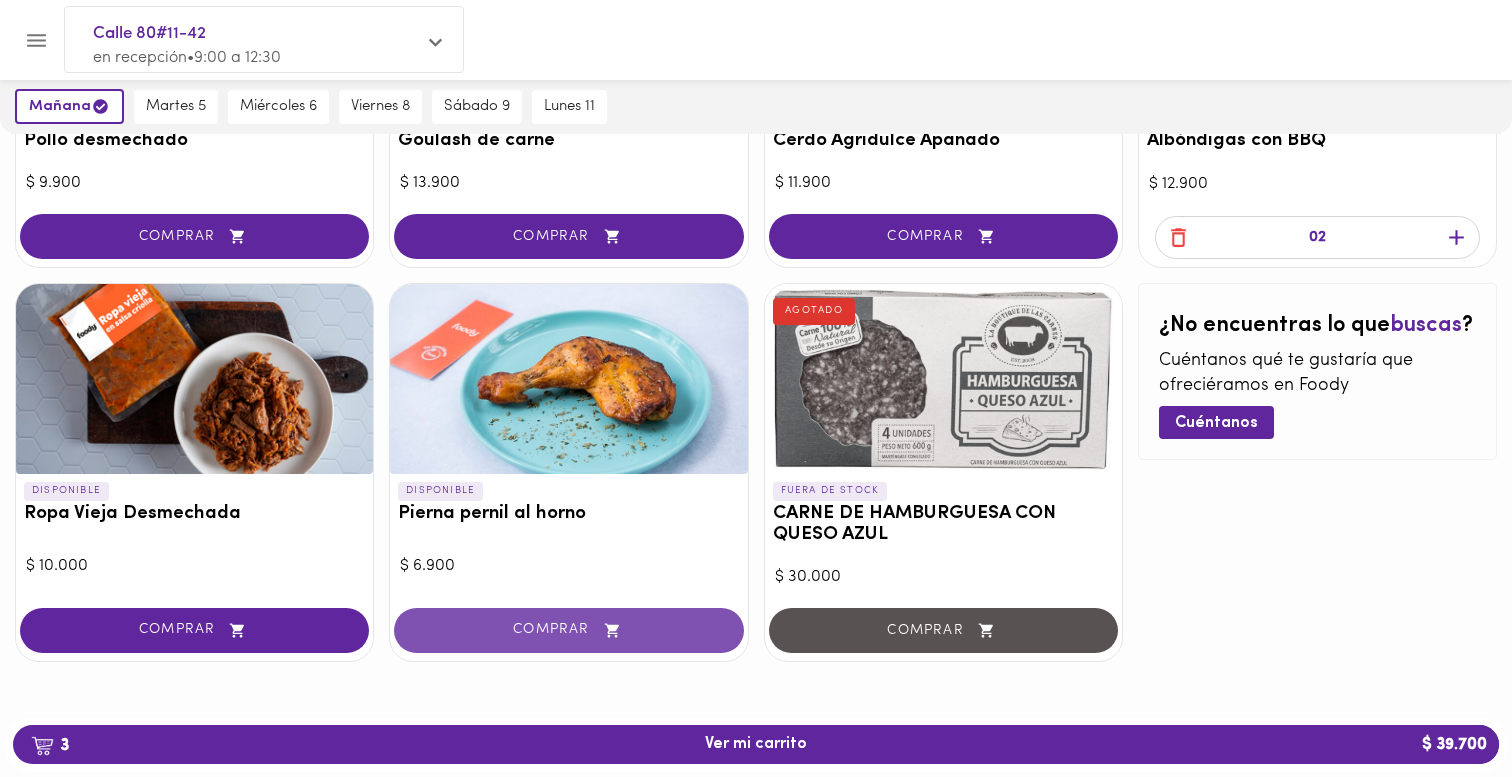 click on "COMPRAR" at bounding box center (568, 630) 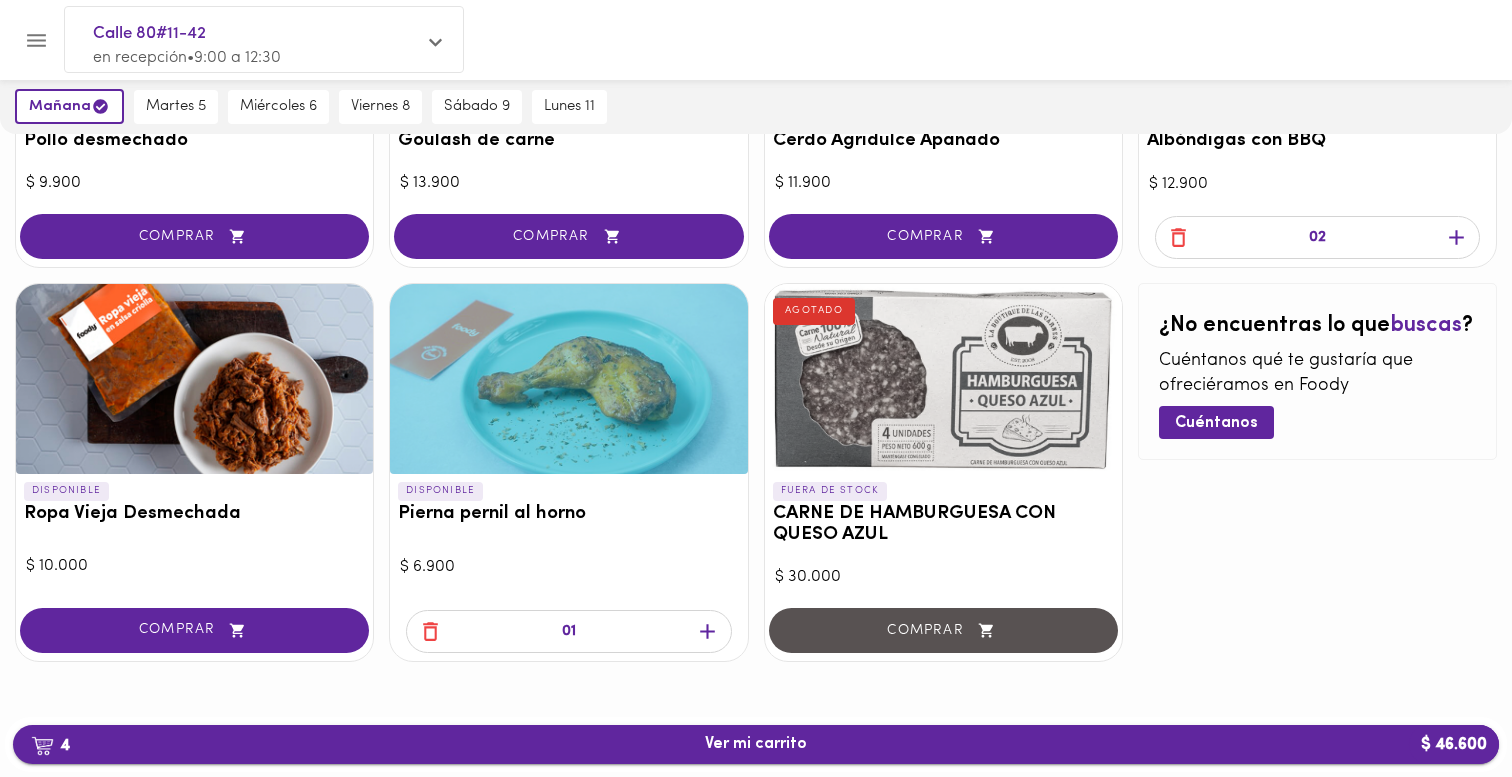 click on "4 Ver mi carrito $ 46.600" at bounding box center [756, 744] 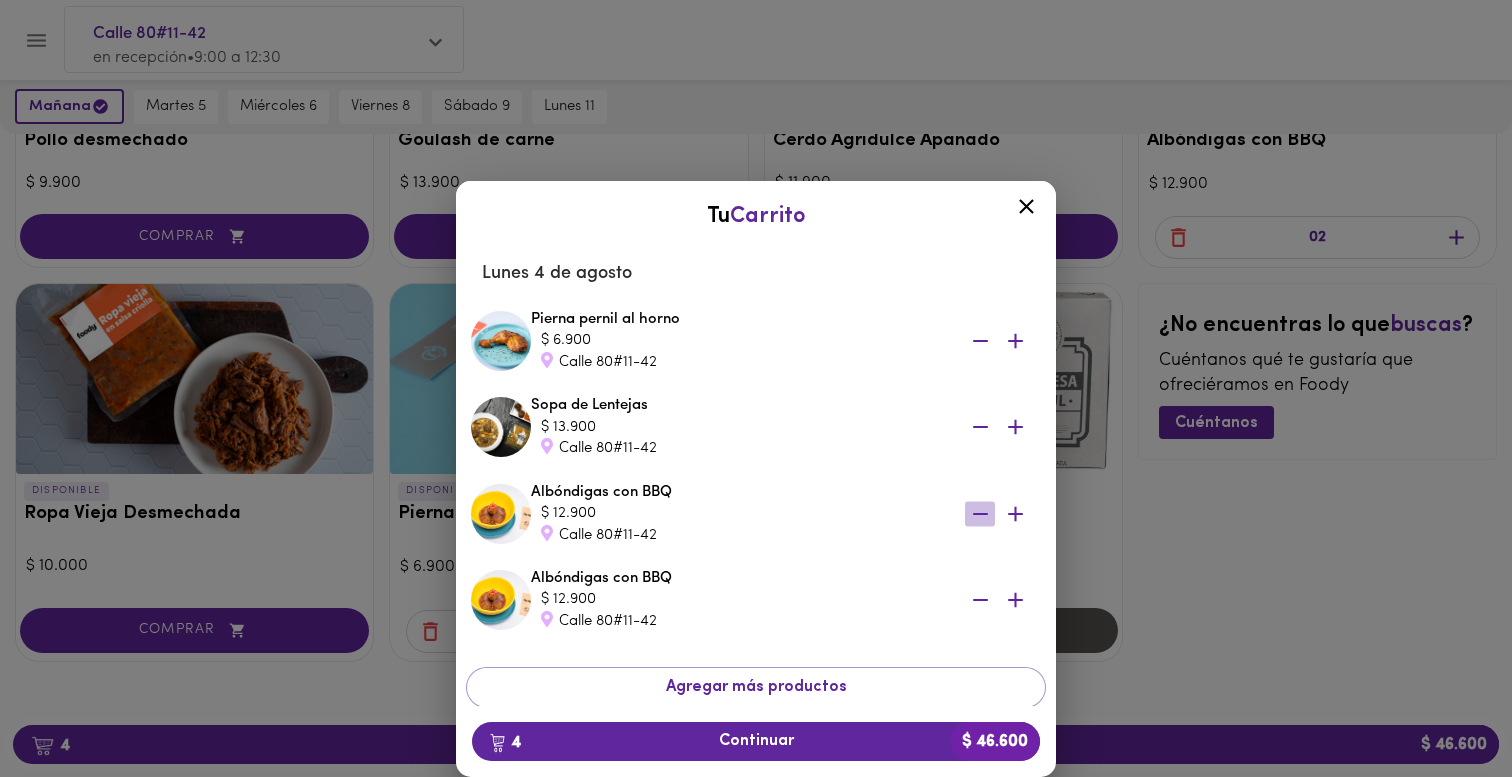 click 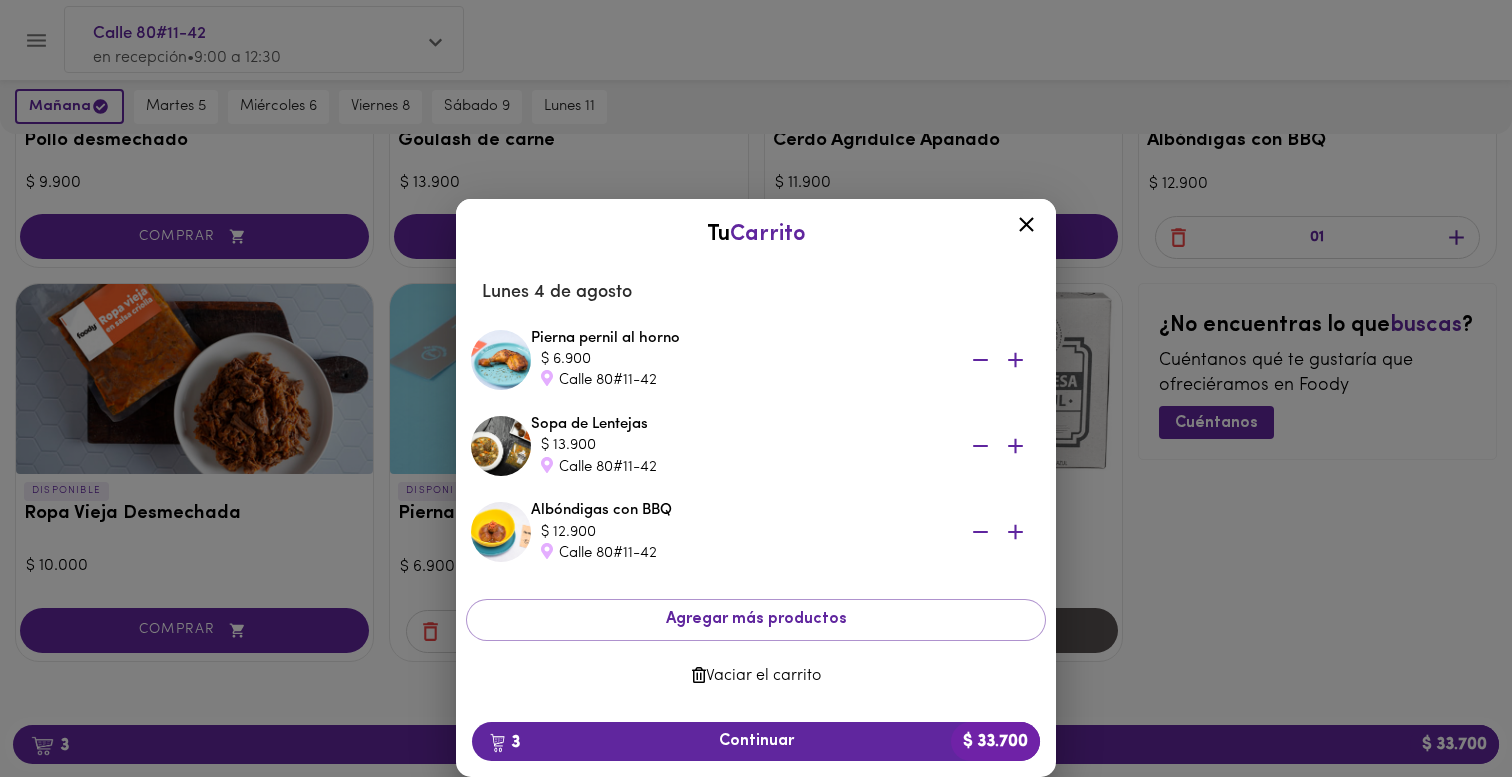 click 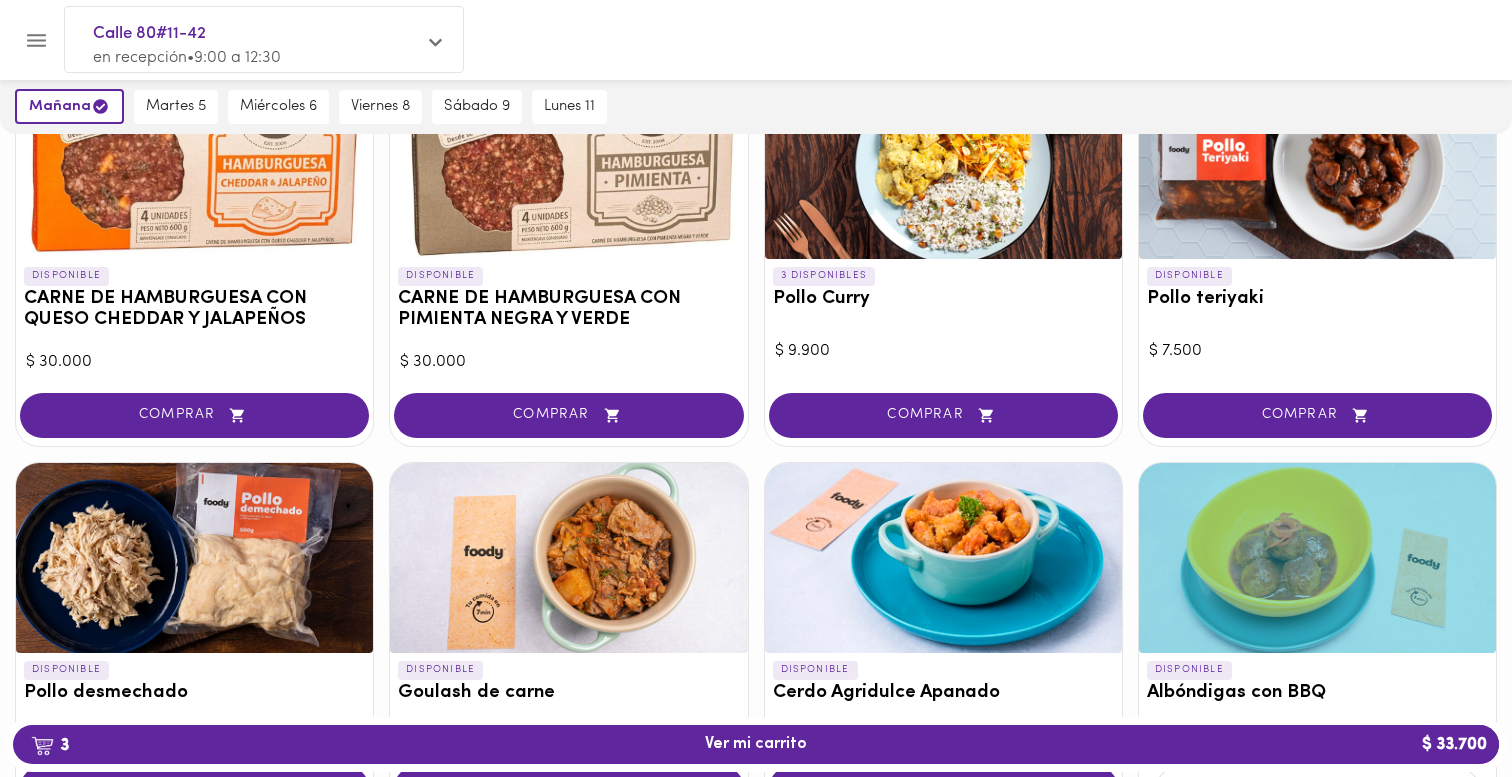 scroll, scrollTop: 0, scrollLeft: 0, axis: both 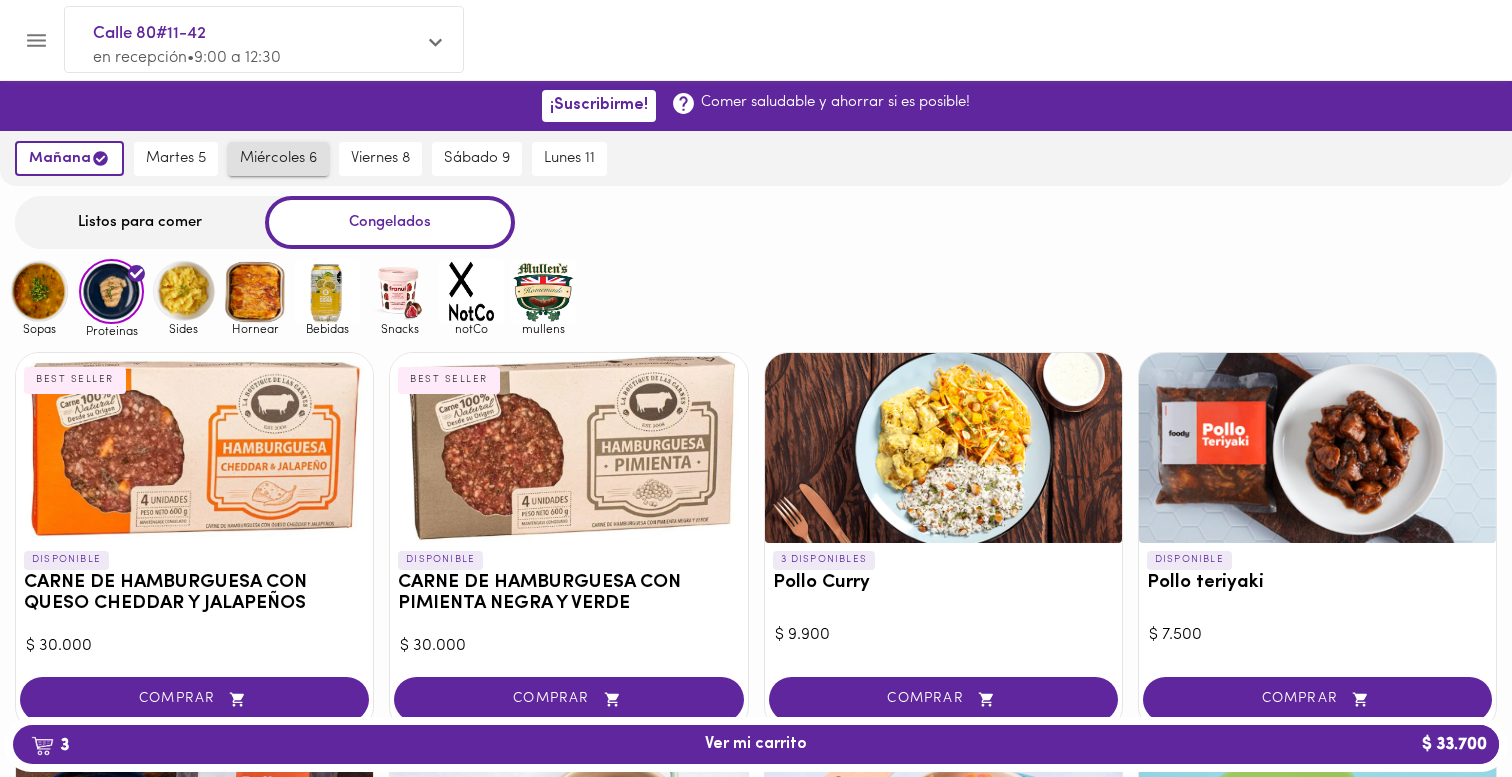 click on "miércoles 6" at bounding box center [278, 159] 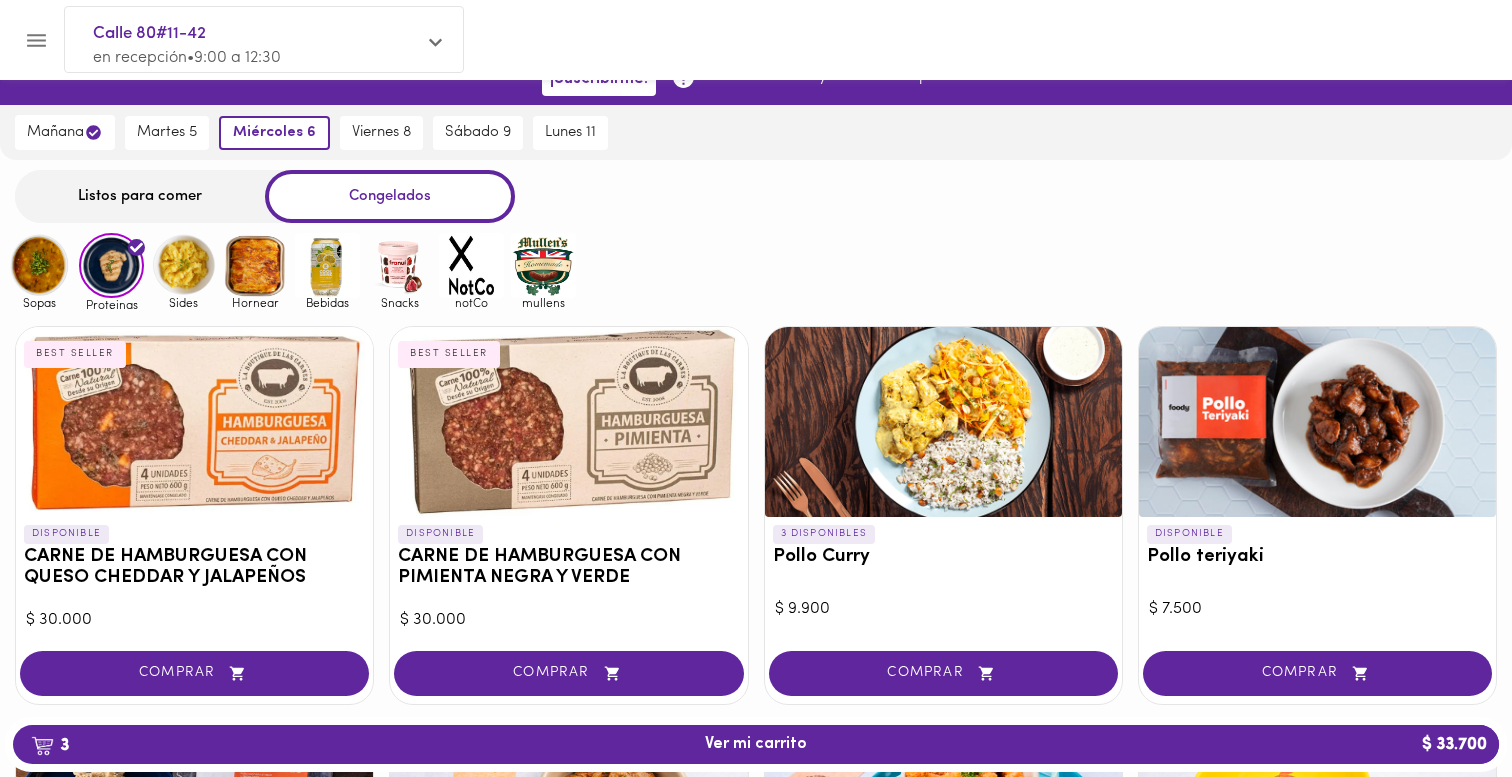 scroll, scrollTop: 0, scrollLeft: 0, axis: both 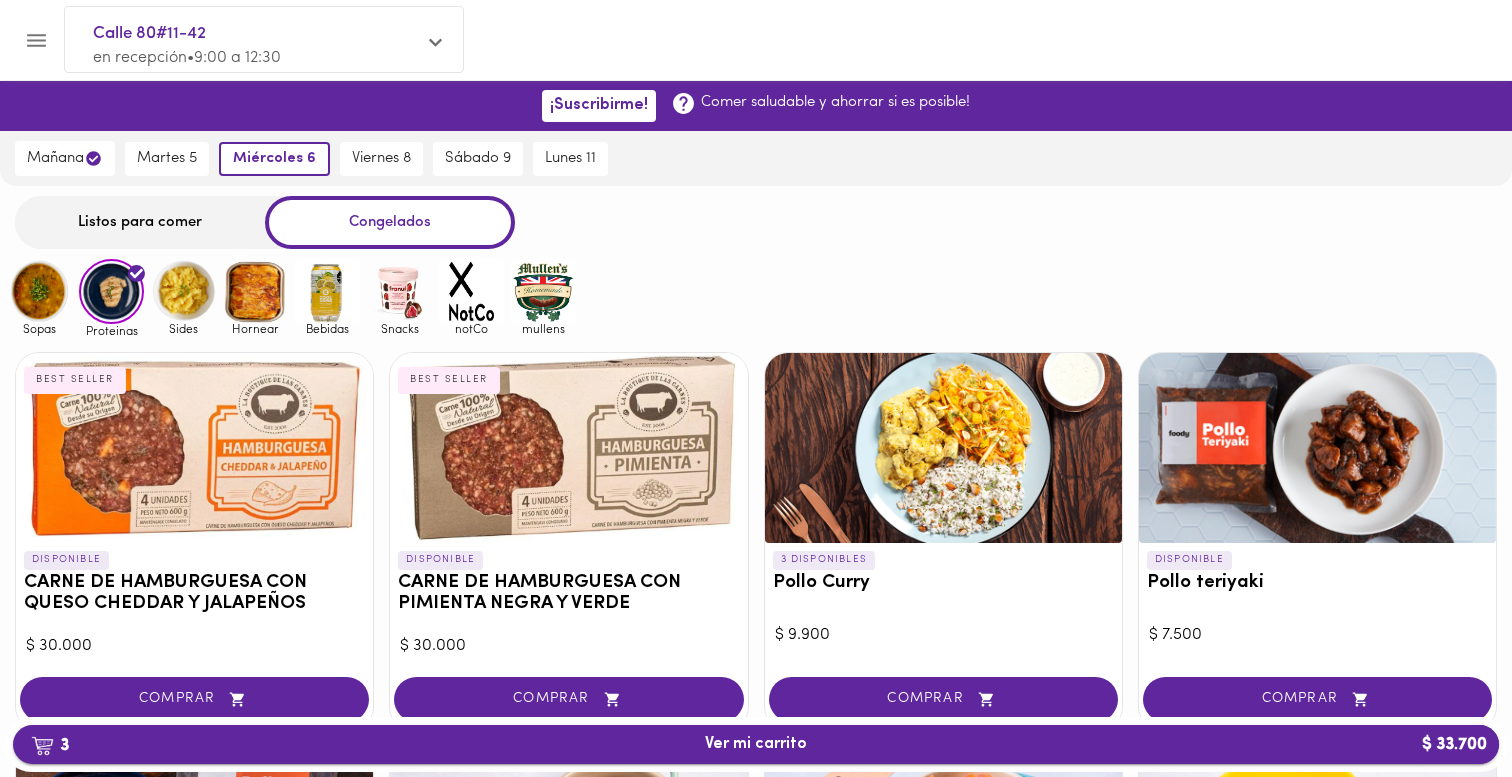 click on "3 Ver mi carrito $ 33.700" at bounding box center (756, 744) 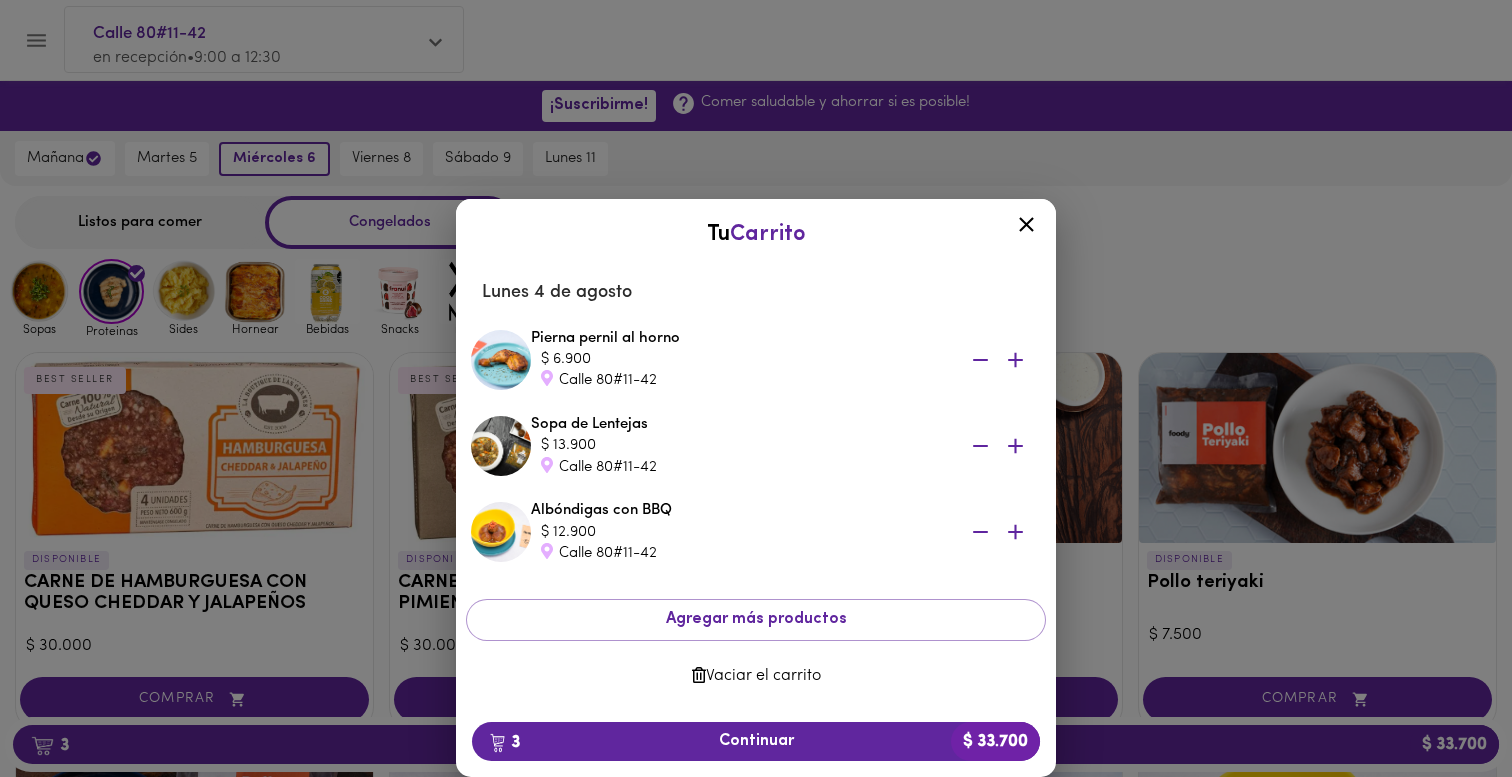 click 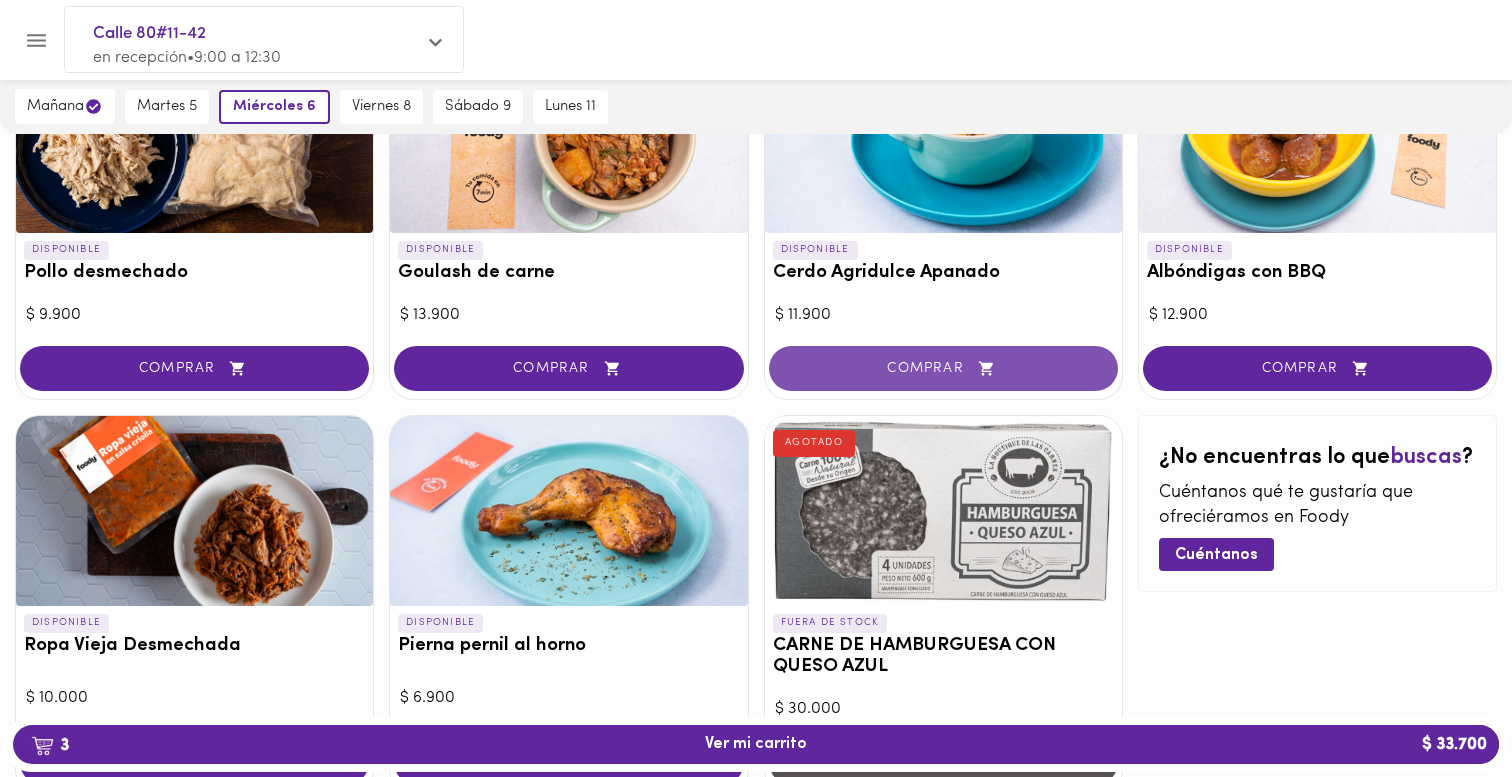 scroll, scrollTop: 706, scrollLeft: 0, axis: vertical 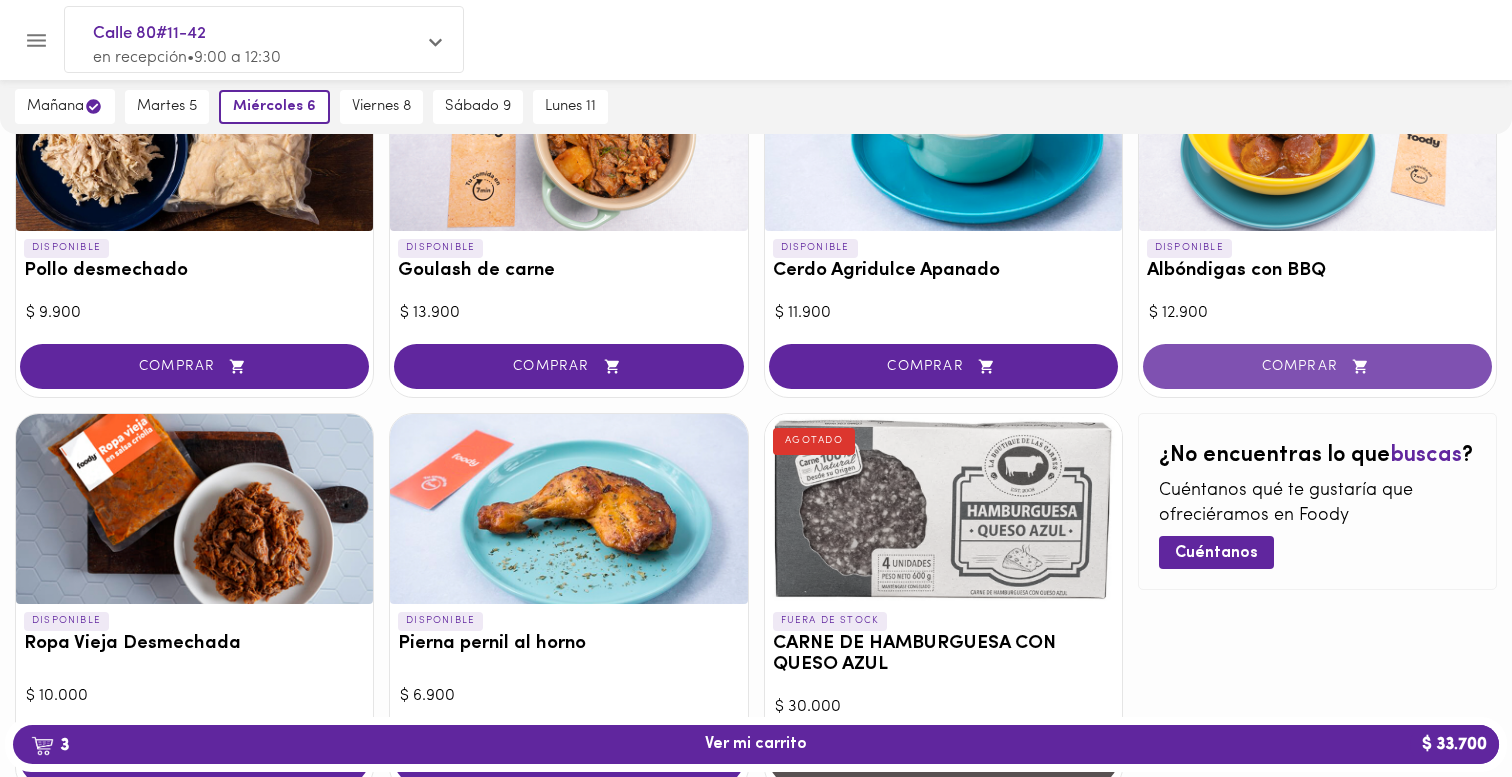 click on "COMPRAR" at bounding box center [1317, 366] 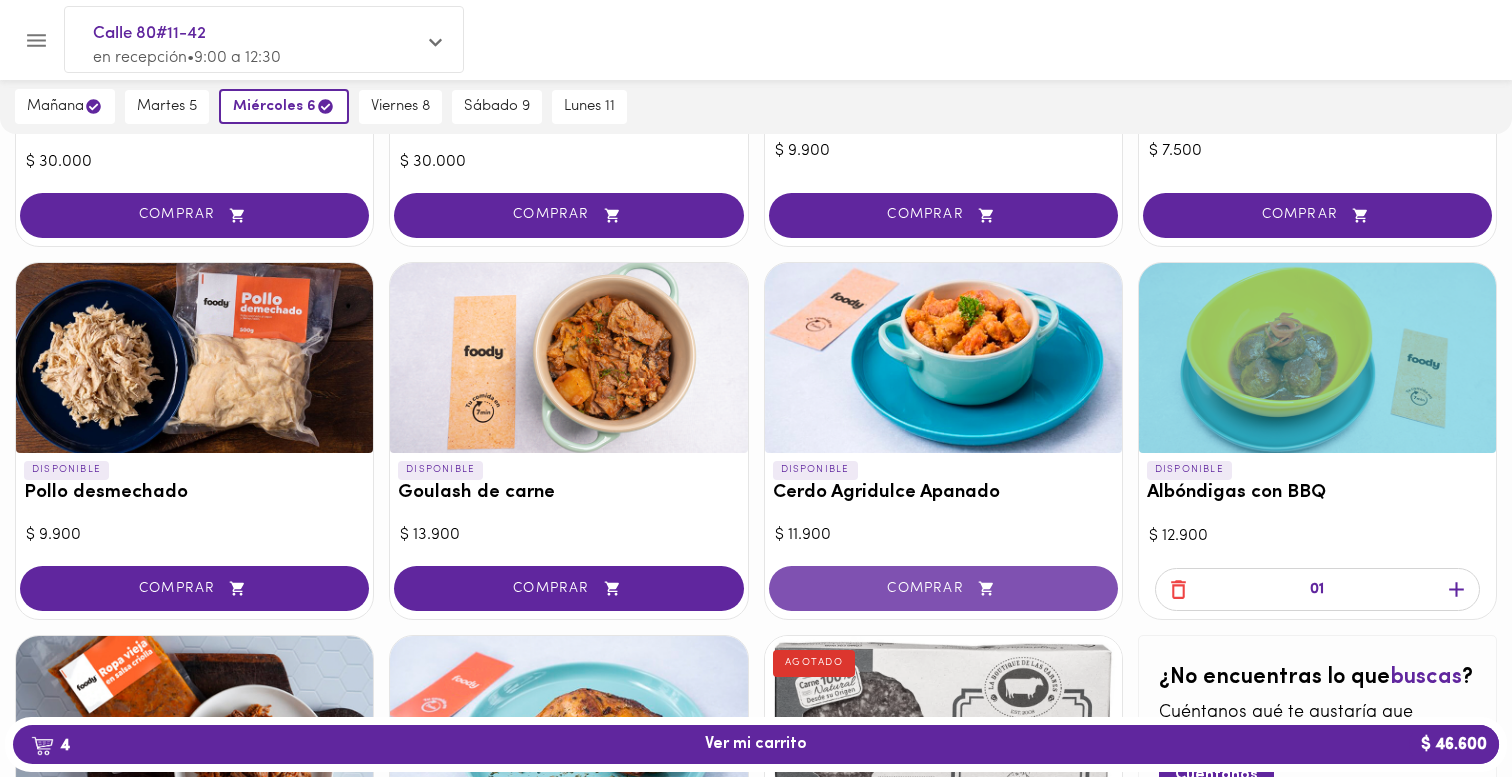 scroll, scrollTop: 483, scrollLeft: 0, axis: vertical 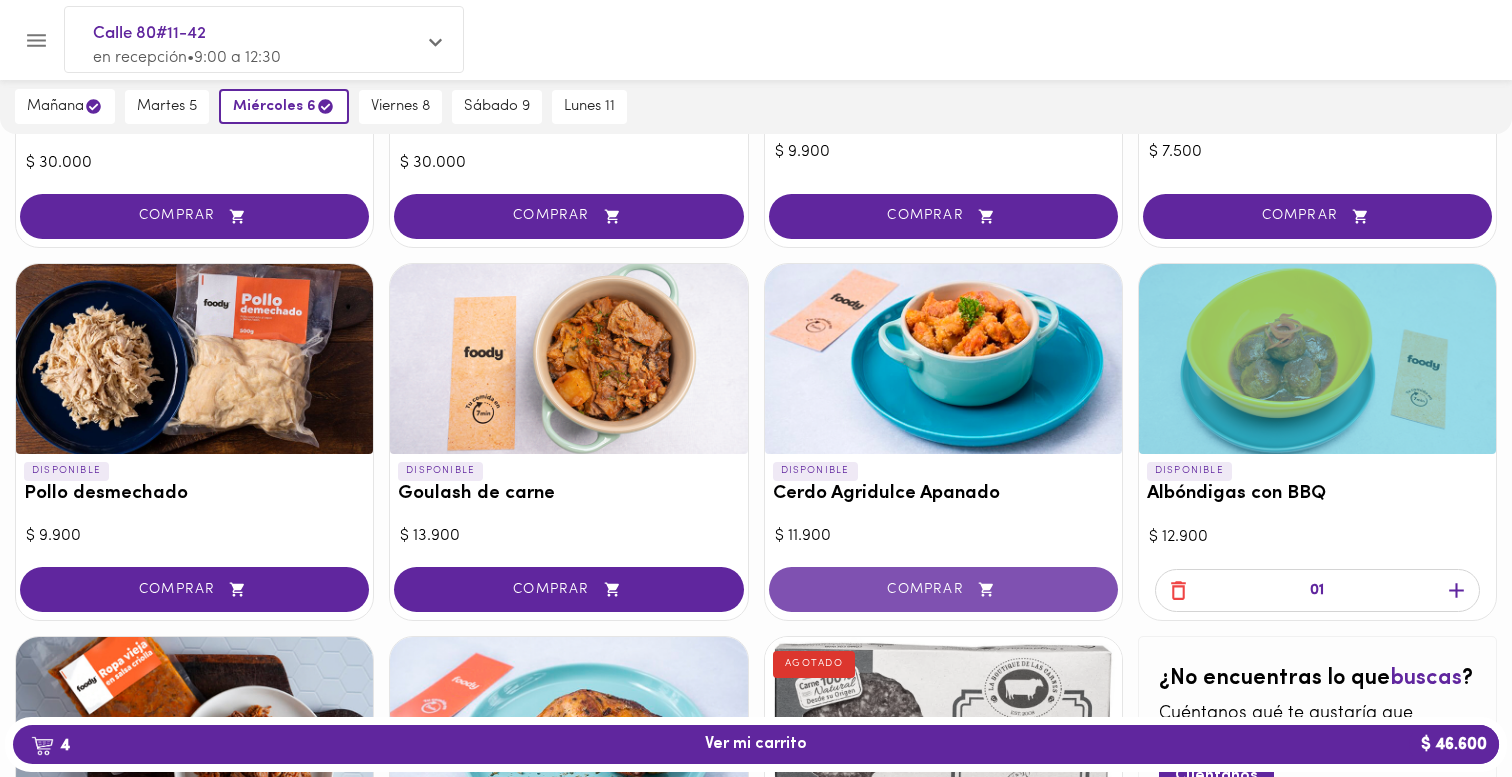 click on "COMPRAR" at bounding box center [943, 589] 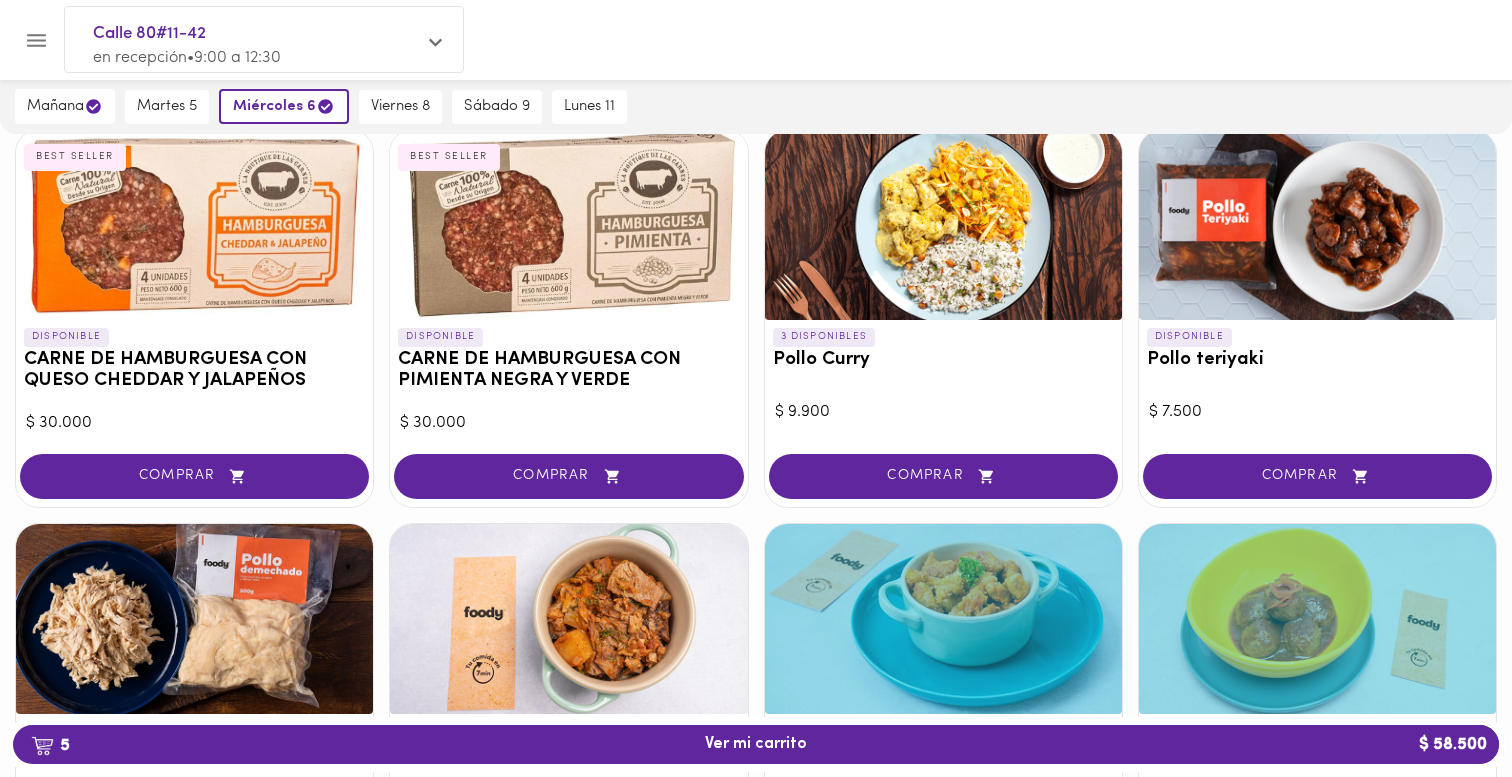 scroll, scrollTop: 0, scrollLeft: 0, axis: both 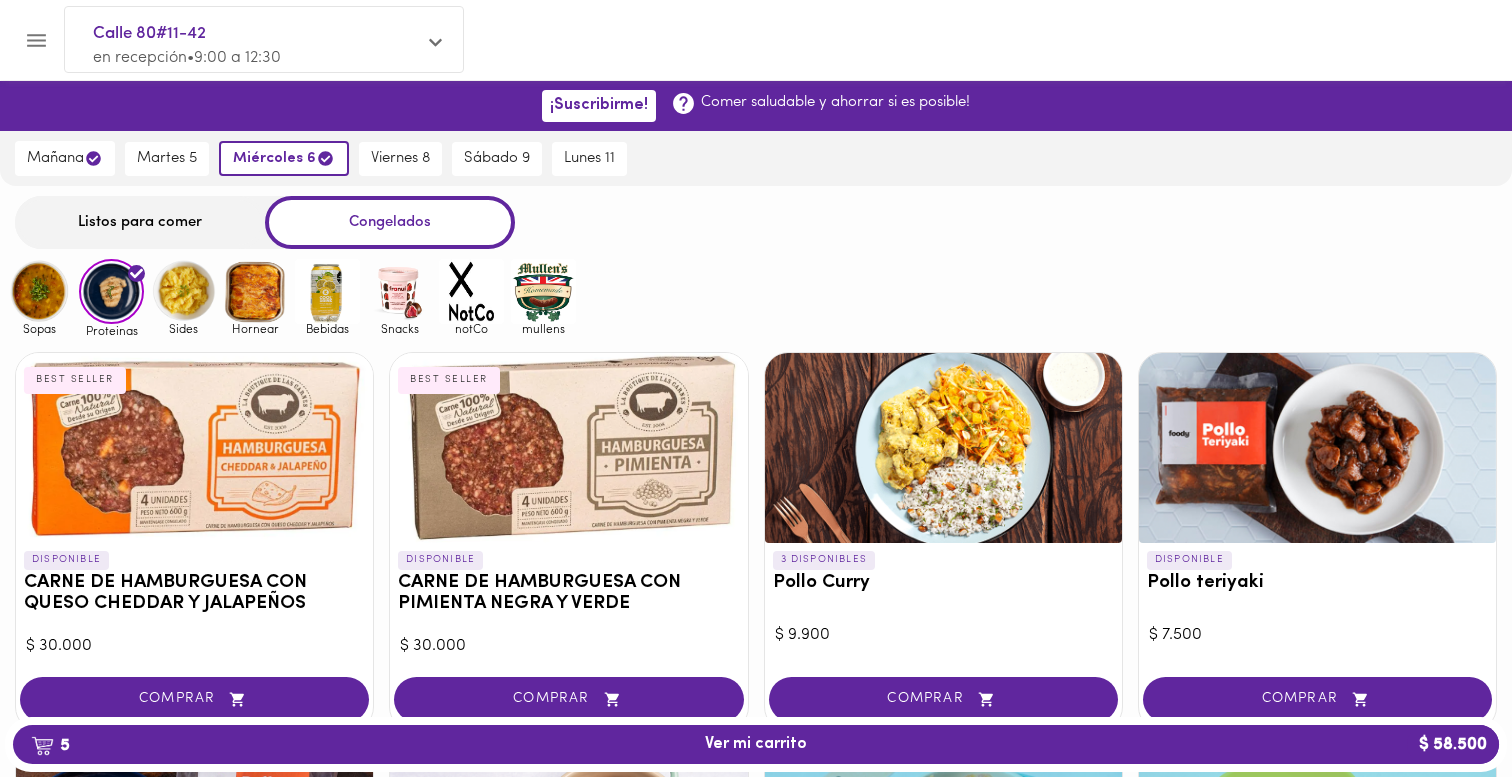 click at bounding box center (39, 291) 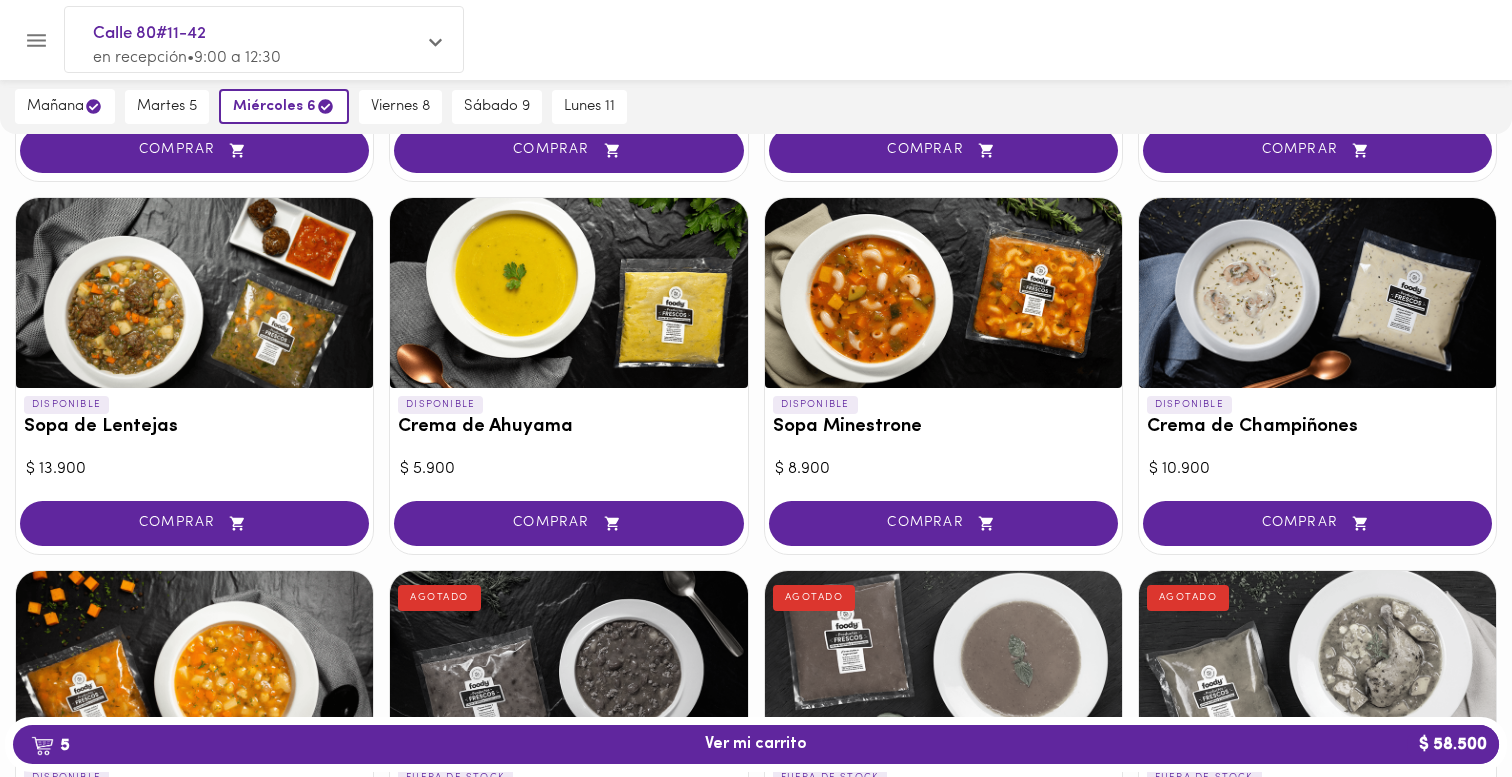 scroll, scrollTop: 531, scrollLeft: 0, axis: vertical 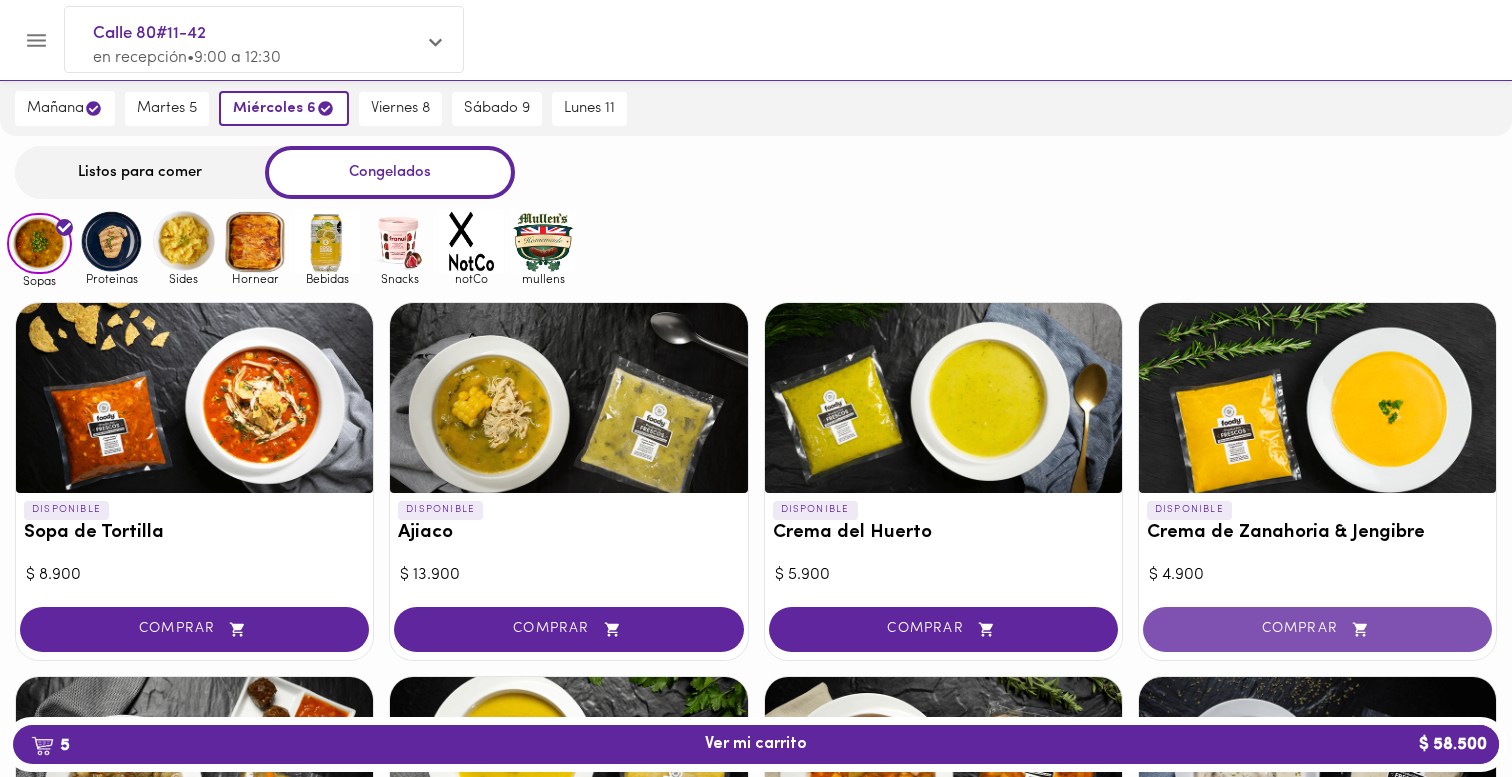 click on "COMPRAR" at bounding box center [1317, 629] 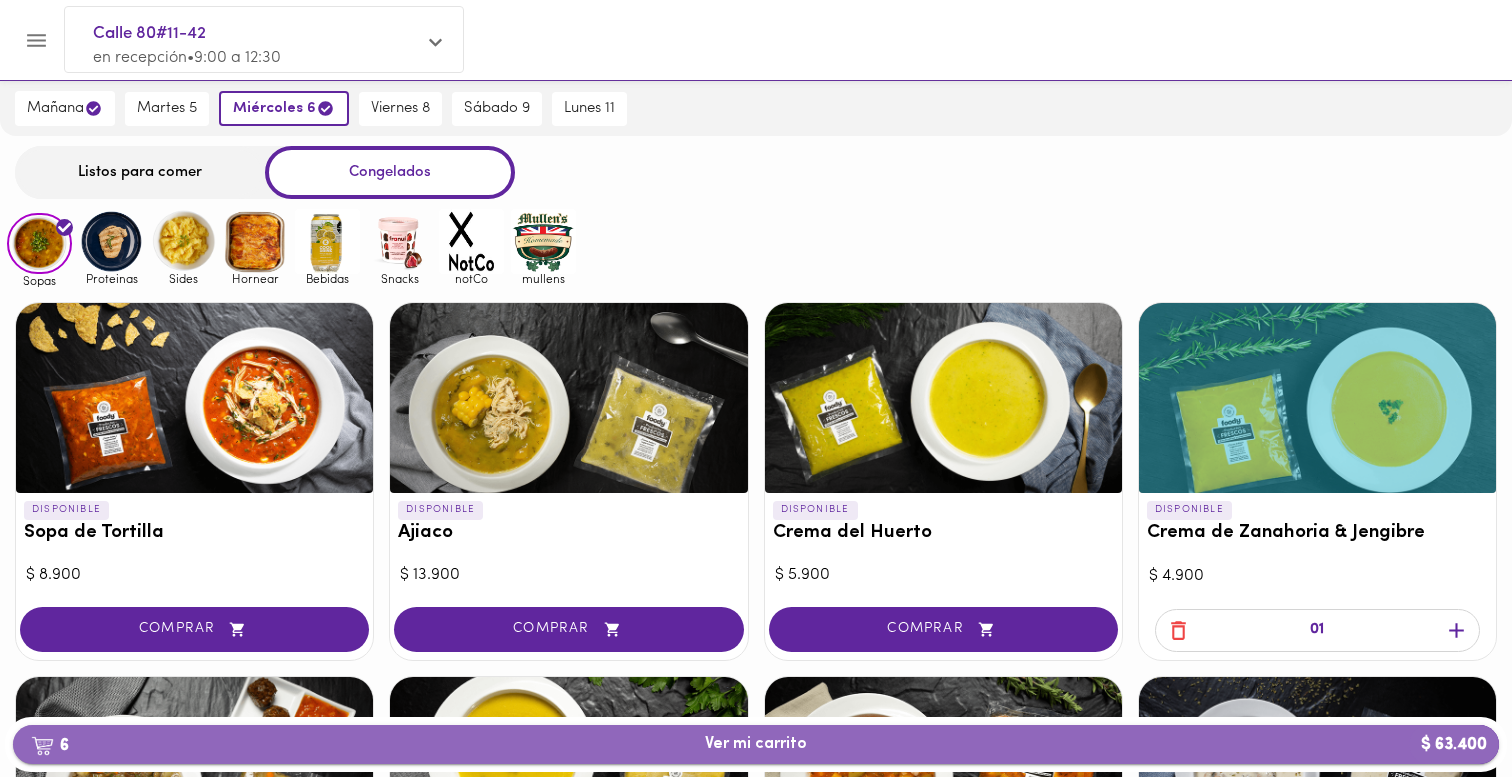 click on "6 Ver mi carrito $ 63.400" at bounding box center [756, 744] 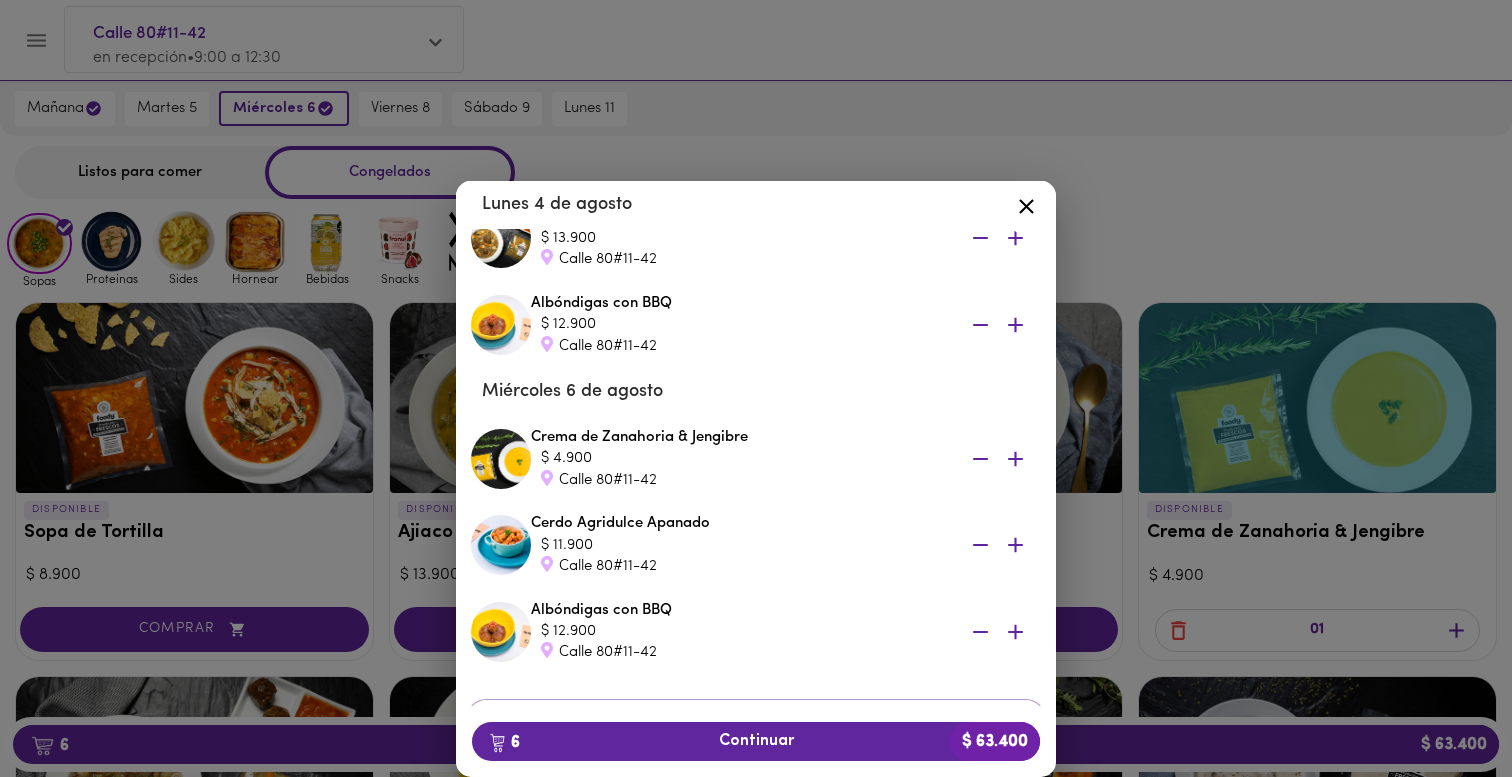 scroll, scrollTop: 192, scrollLeft: 0, axis: vertical 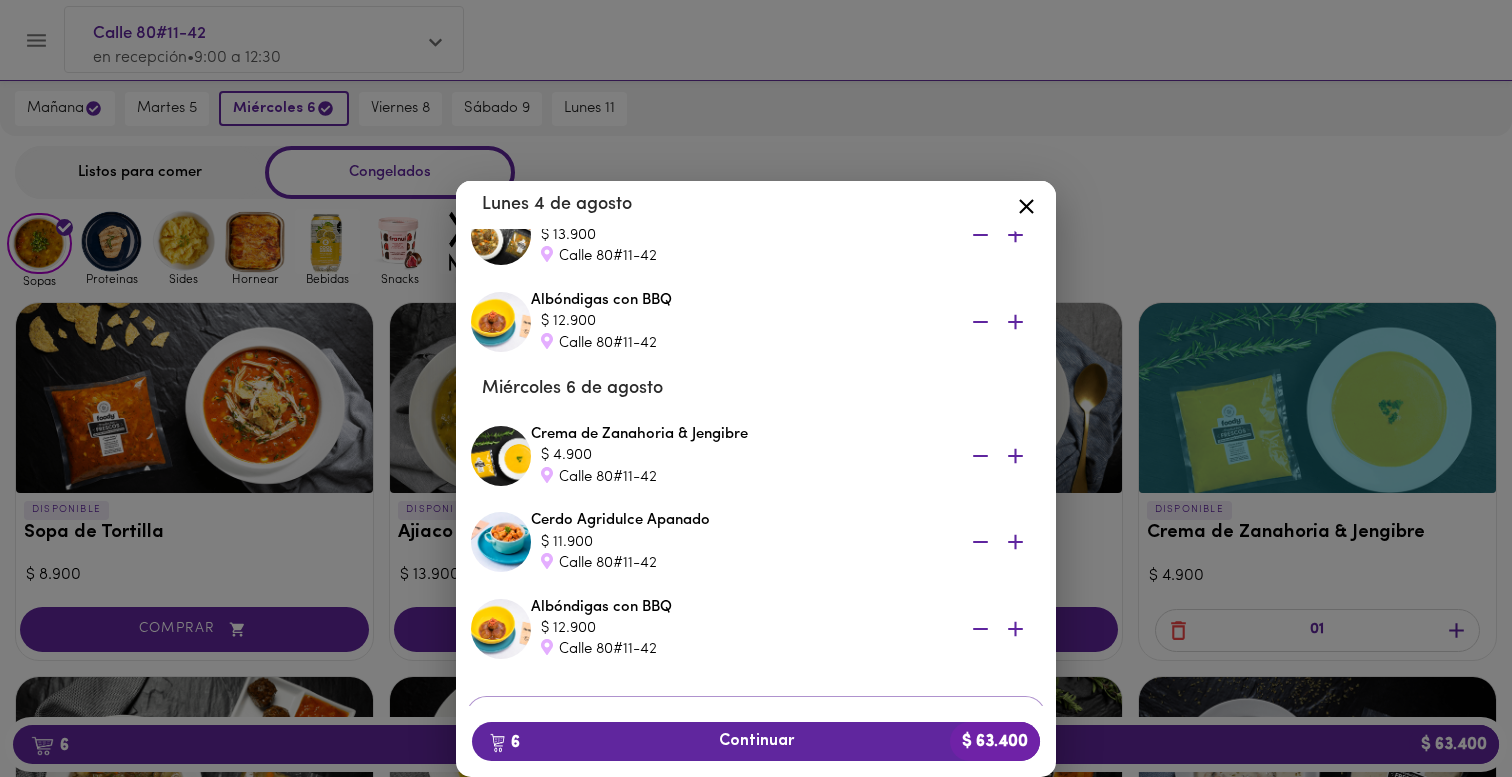 click on "Tu  Carrito [DAY] [DATE] de agosto Pierna pernil al horno $ 6.900 [ADDRESS] Sopa de Lentejas $ 13.900 [ADDRESS] Albóndigas con BBQ $ 12.900 [ADDRESS] Agregar más productos   Vaciar el carrito 6 Continuar $ 63.400" at bounding box center [756, 447] 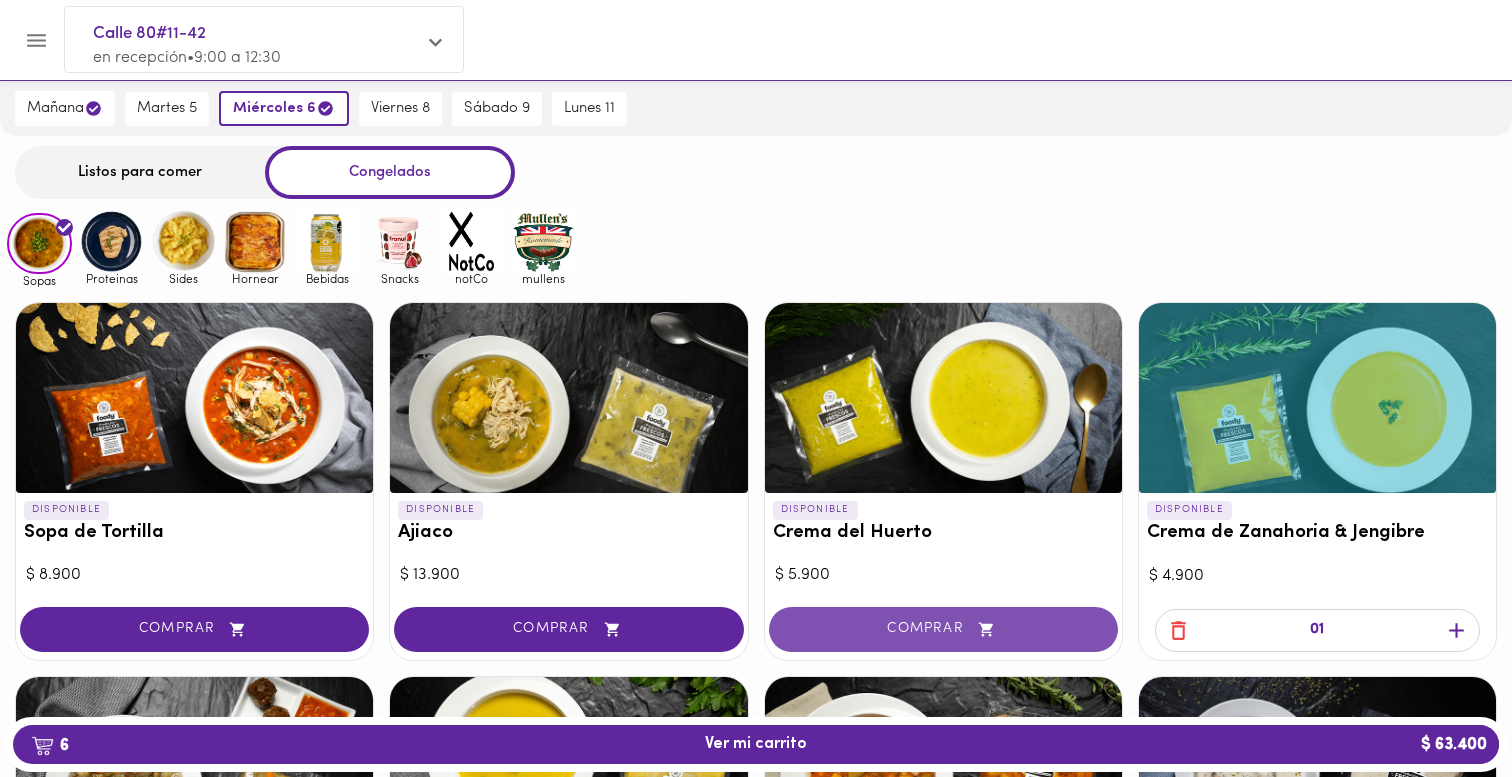 click on "COMPRAR" at bounding box center (943, 629) 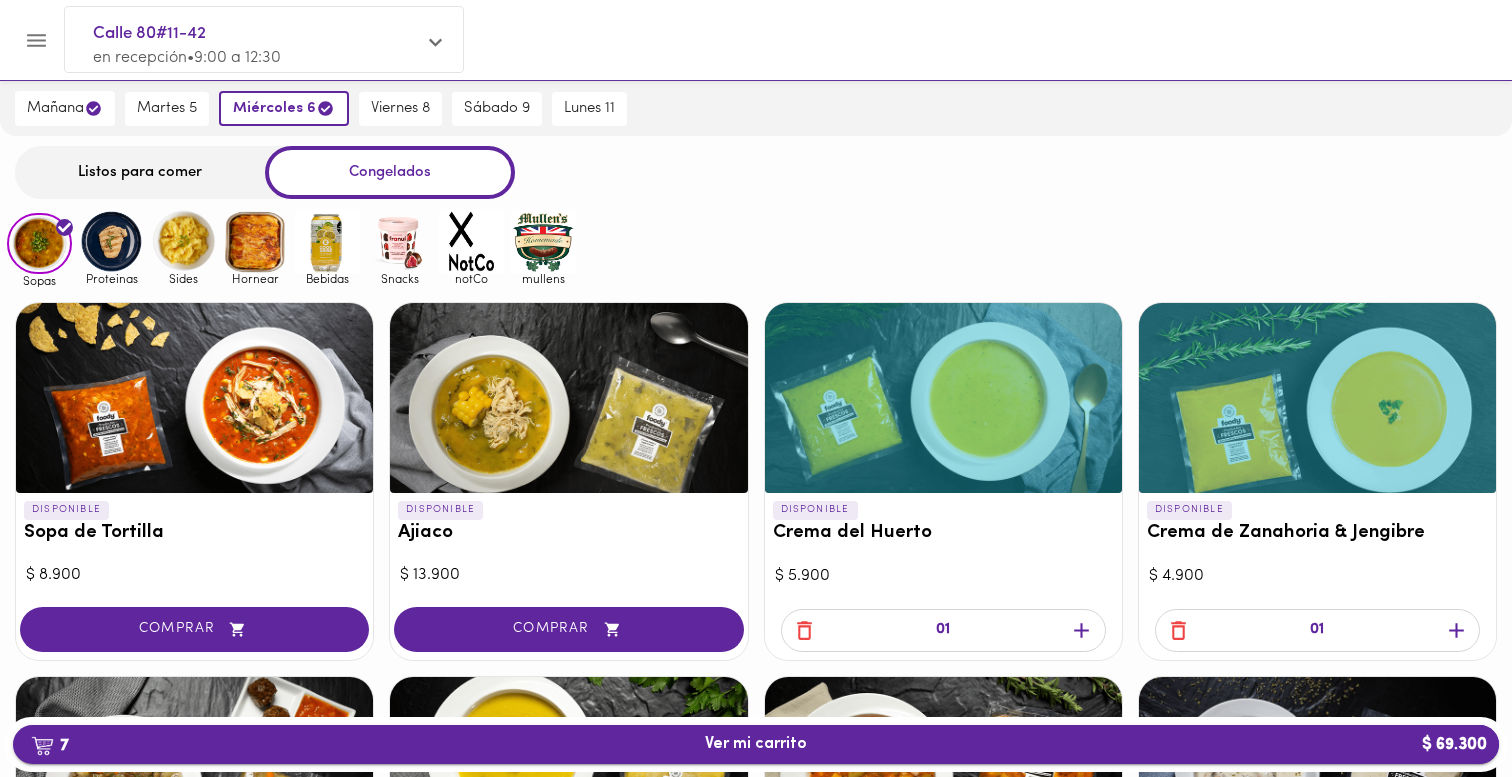 click on "7 Ver mi carrito $ 69.300" at bounding box center [756, 744] 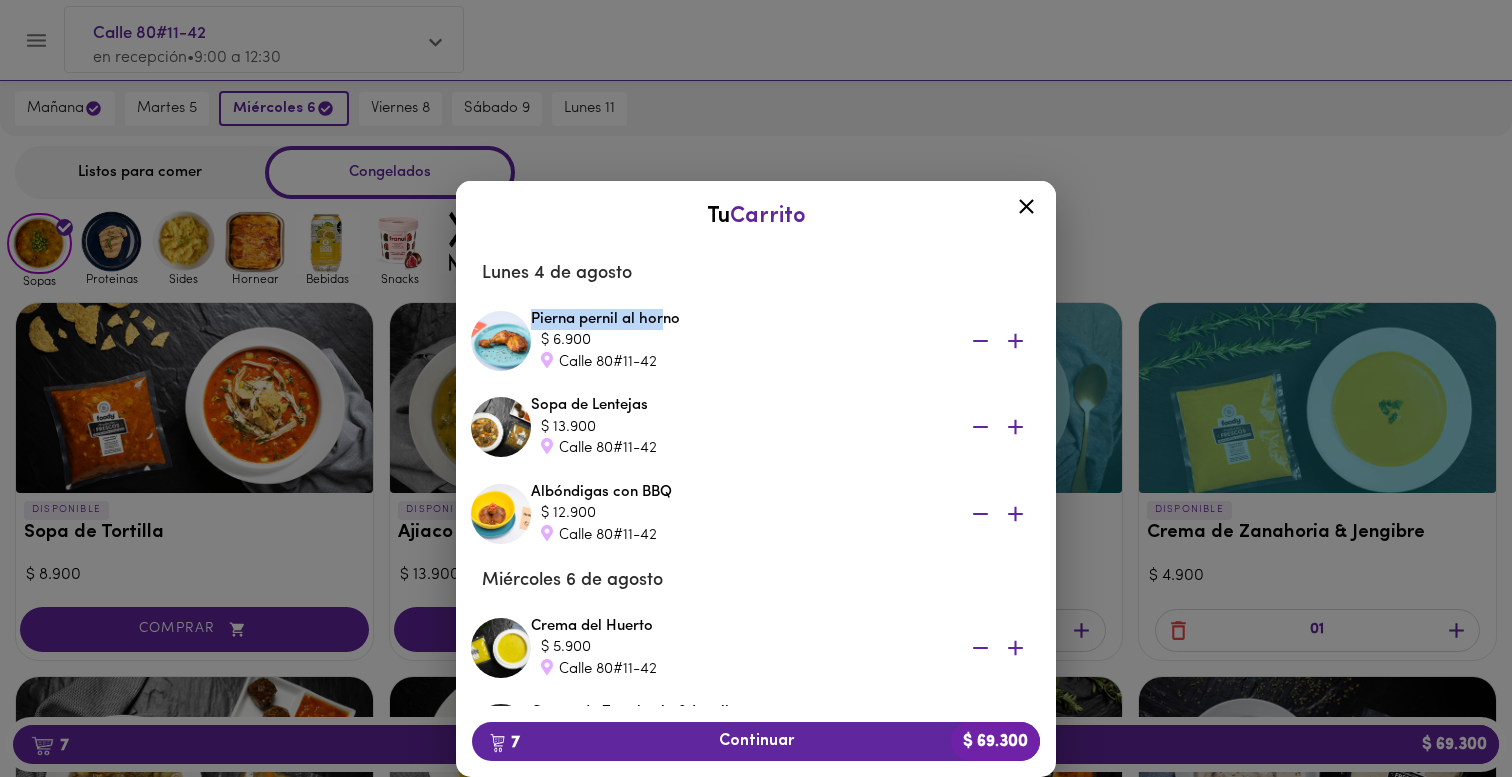 drag, startPoint x: 535, startPoint y: 318, endPoint x: 665, endPoint y: 323, distance: 130.09612 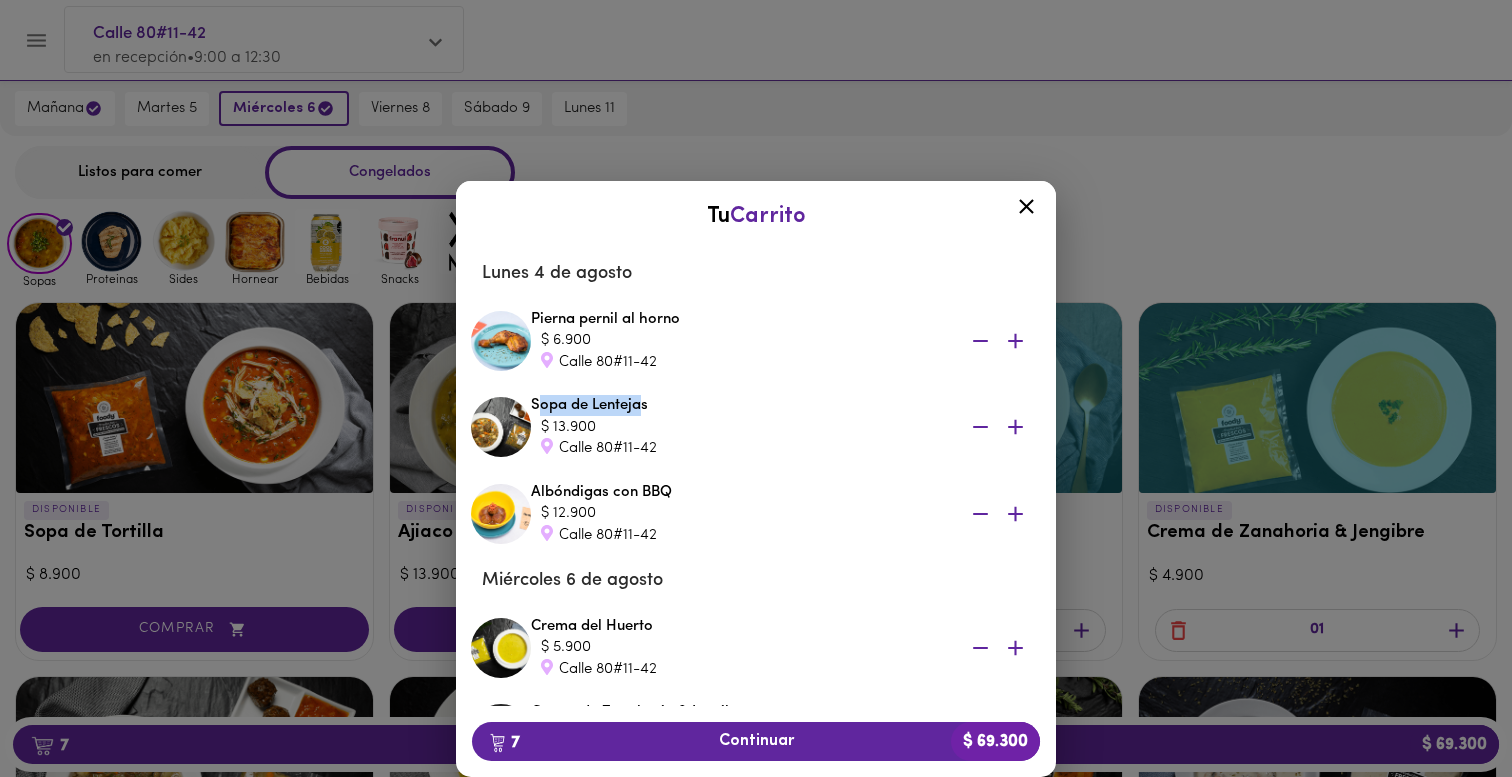 drag, startPoint x: 542, startPoint y: 402, endPoint x: 651, endPoint y: 413, distance: 109.55364 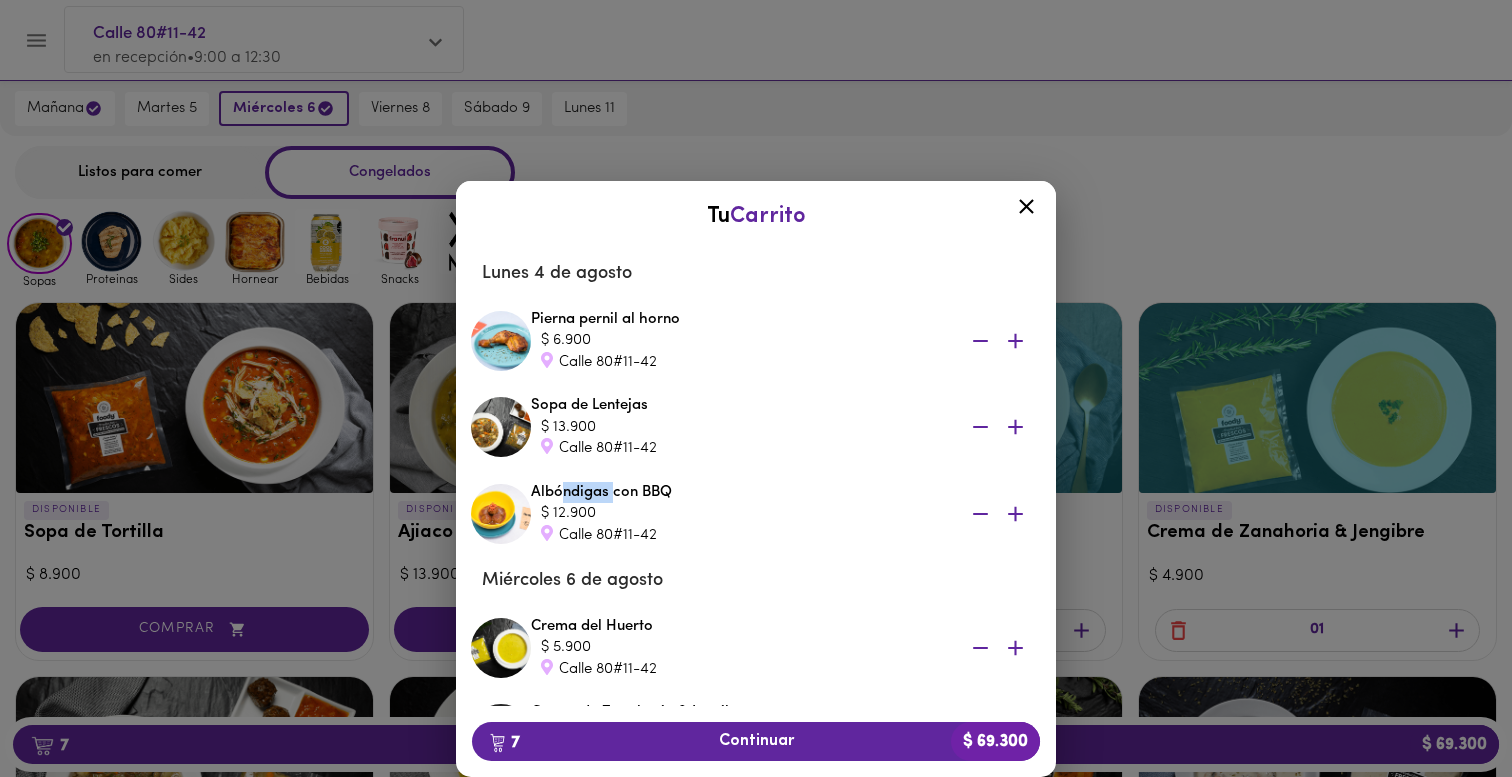 drag, startPoint x: 562, startPoint y: 492, endPoint x: 649, endPoint y: 492, distance: 87 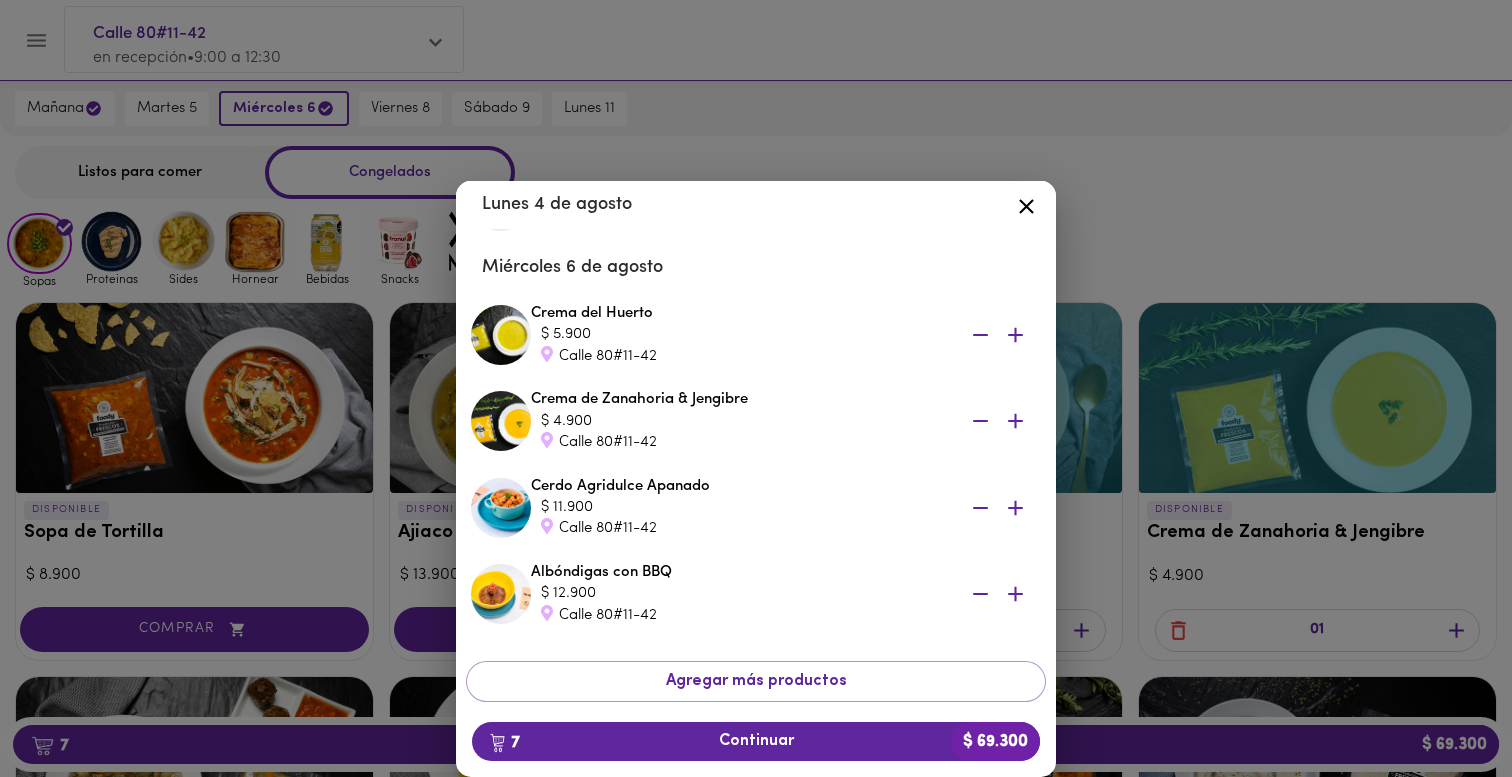 scroll, scrollTop: 326, scrollLeft: 0, axis: vertical 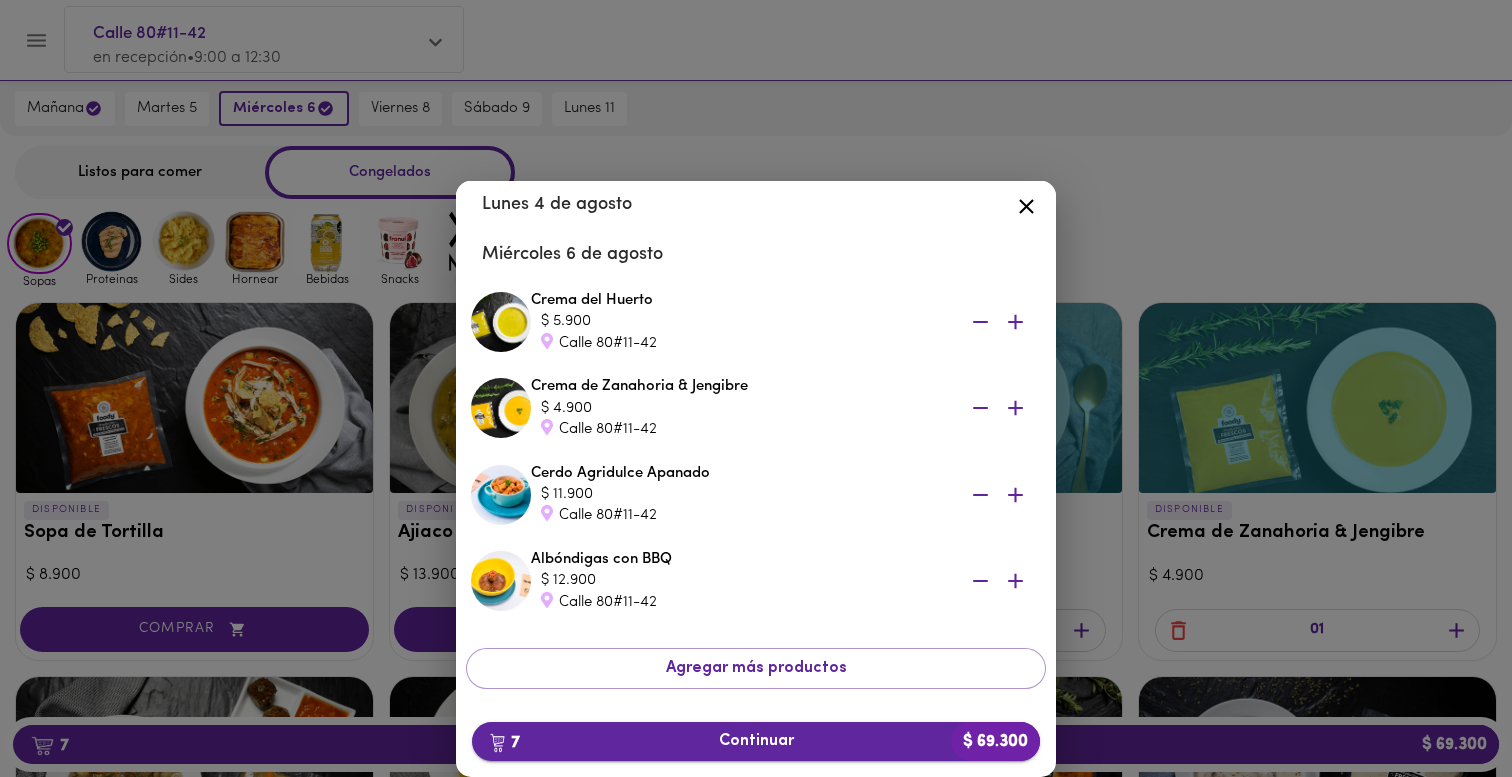 click on "7 Continuar $ 69.300" at bounding box center (756, 741) 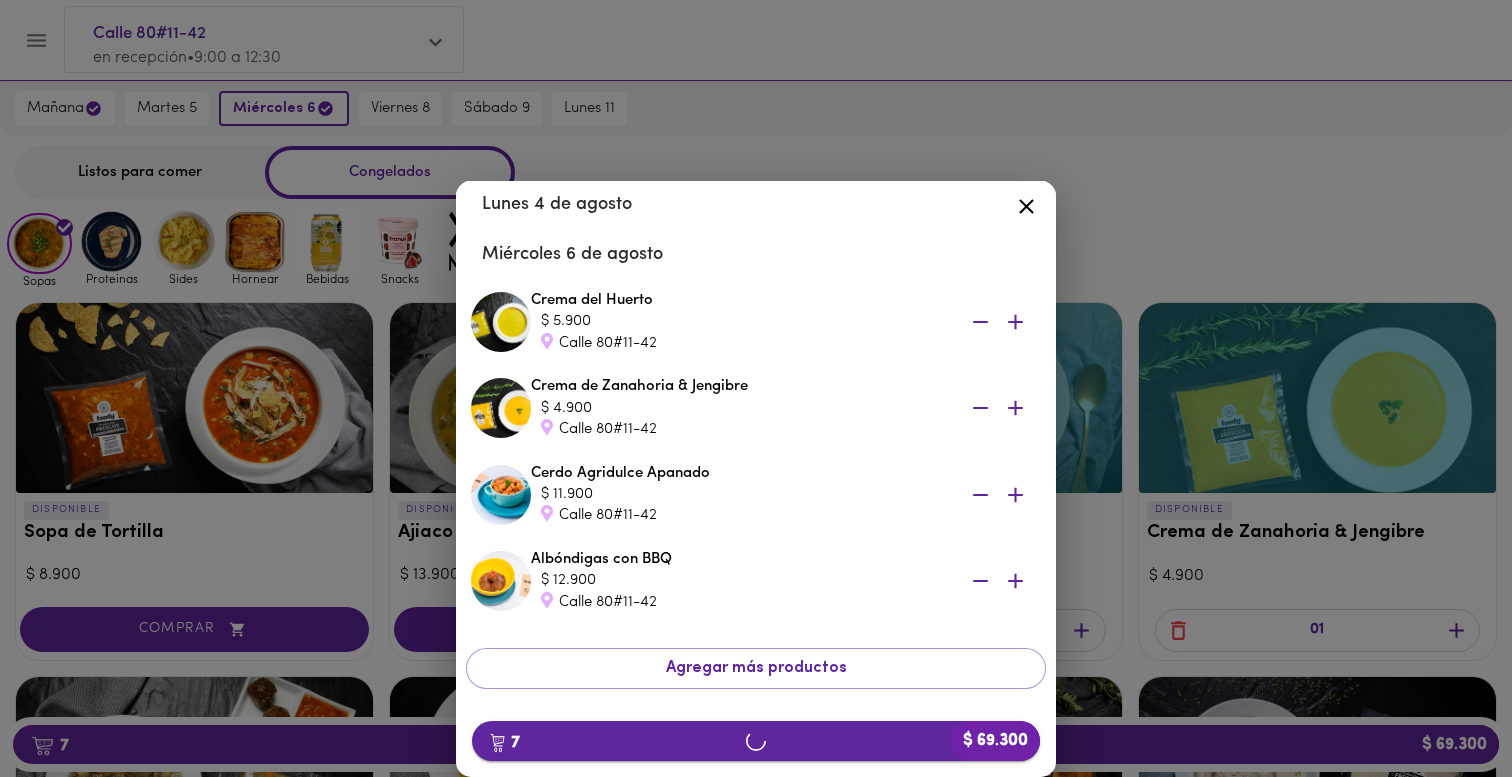 scroll, scrollTop: 0, scrollLeft: 0, axis: both 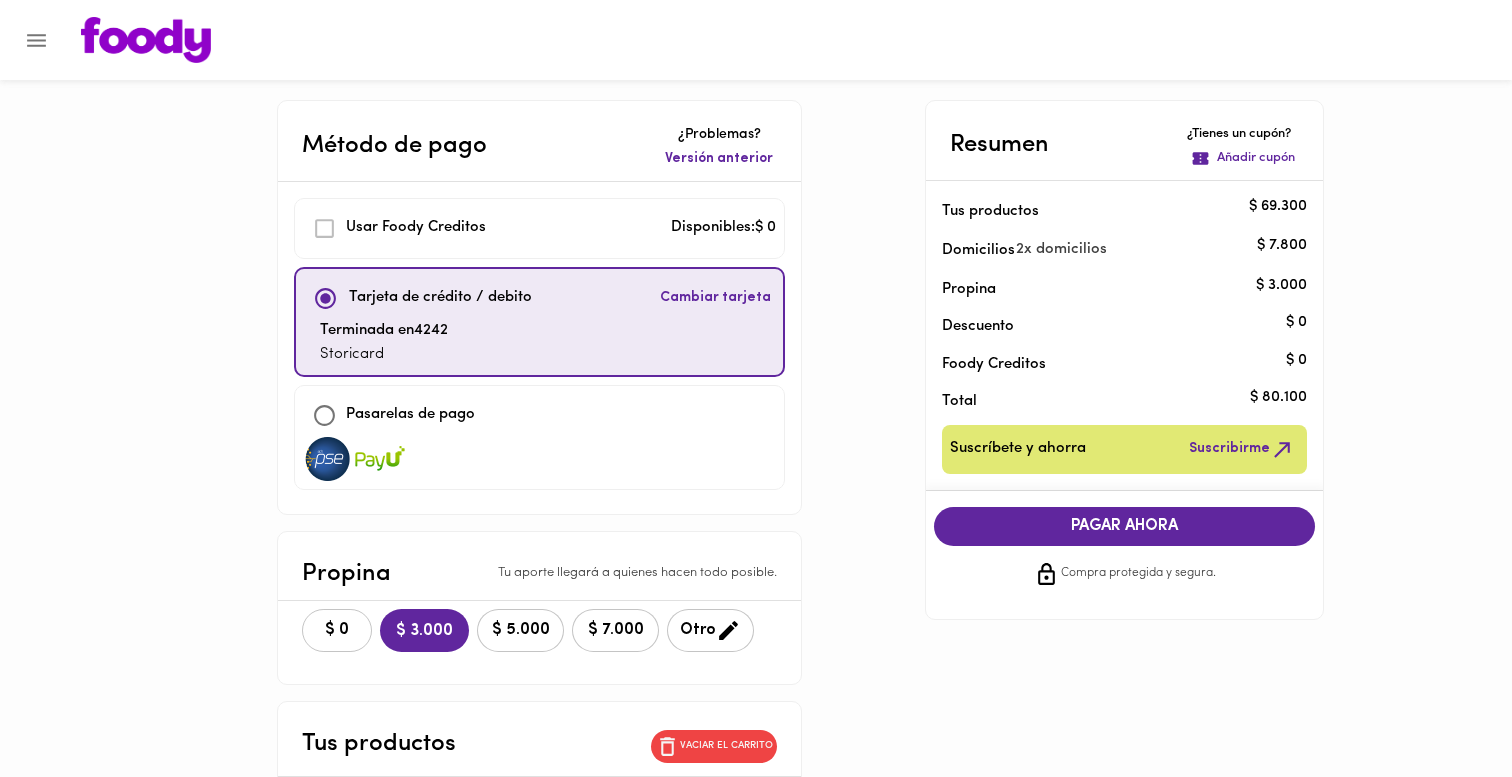 click on "$ 0" at bounding box center (337, 630) 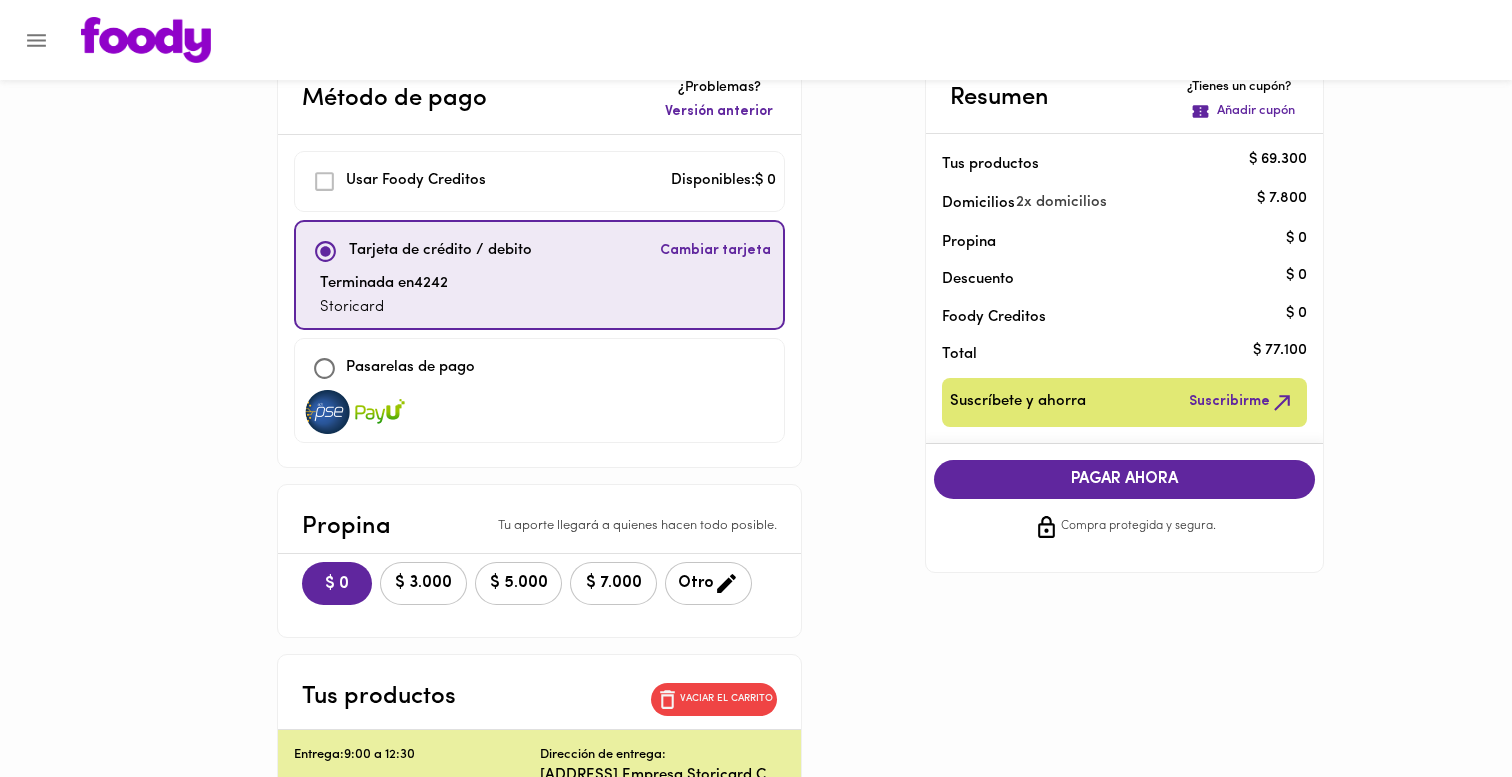scroll, scrollTop: 29, scrollLeft: 0, axis: vertical 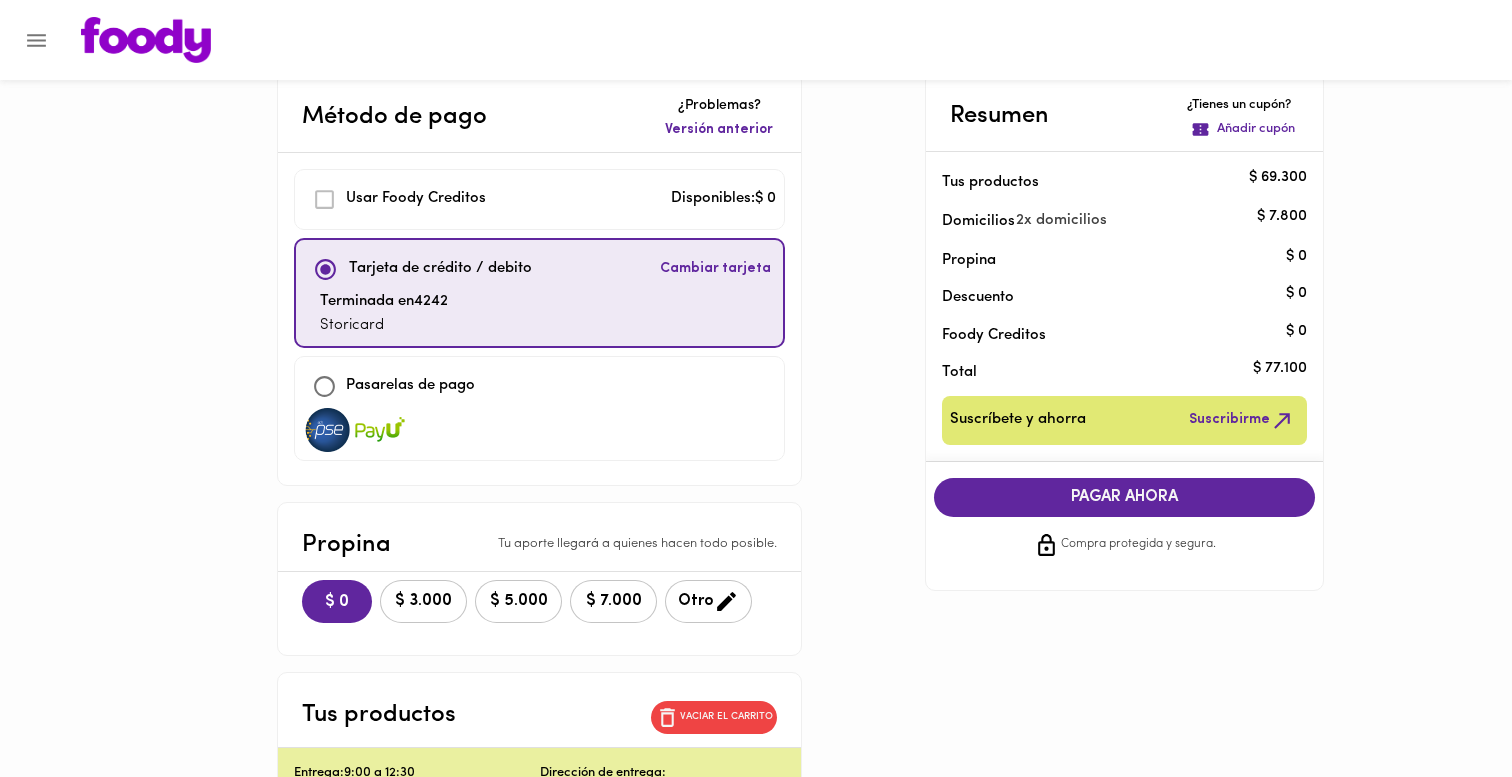 click on "PAGAR AHORA" at bounding box center (1125, 497) 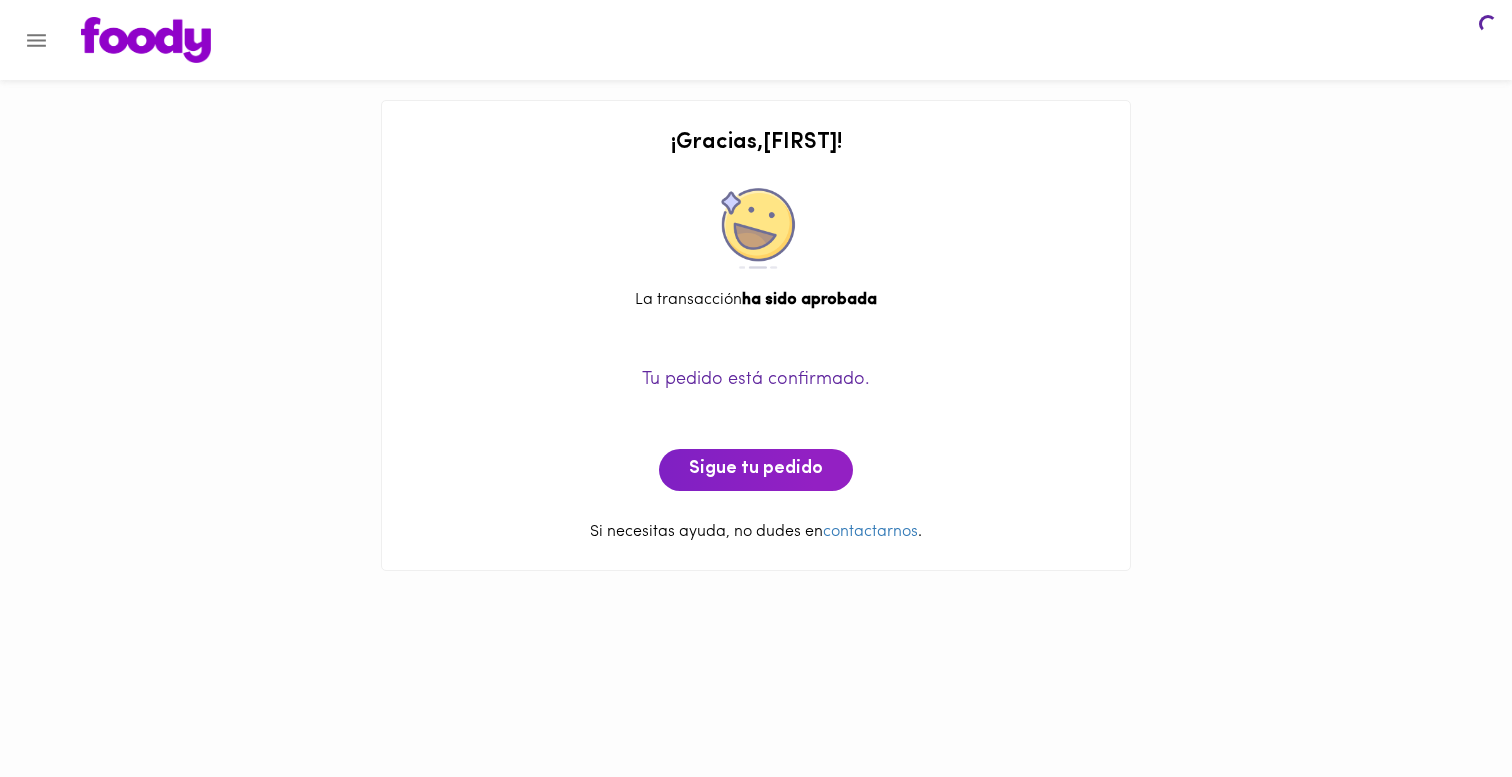 scroll, scrollTop: 0, scrollLeft: 0, axis: both 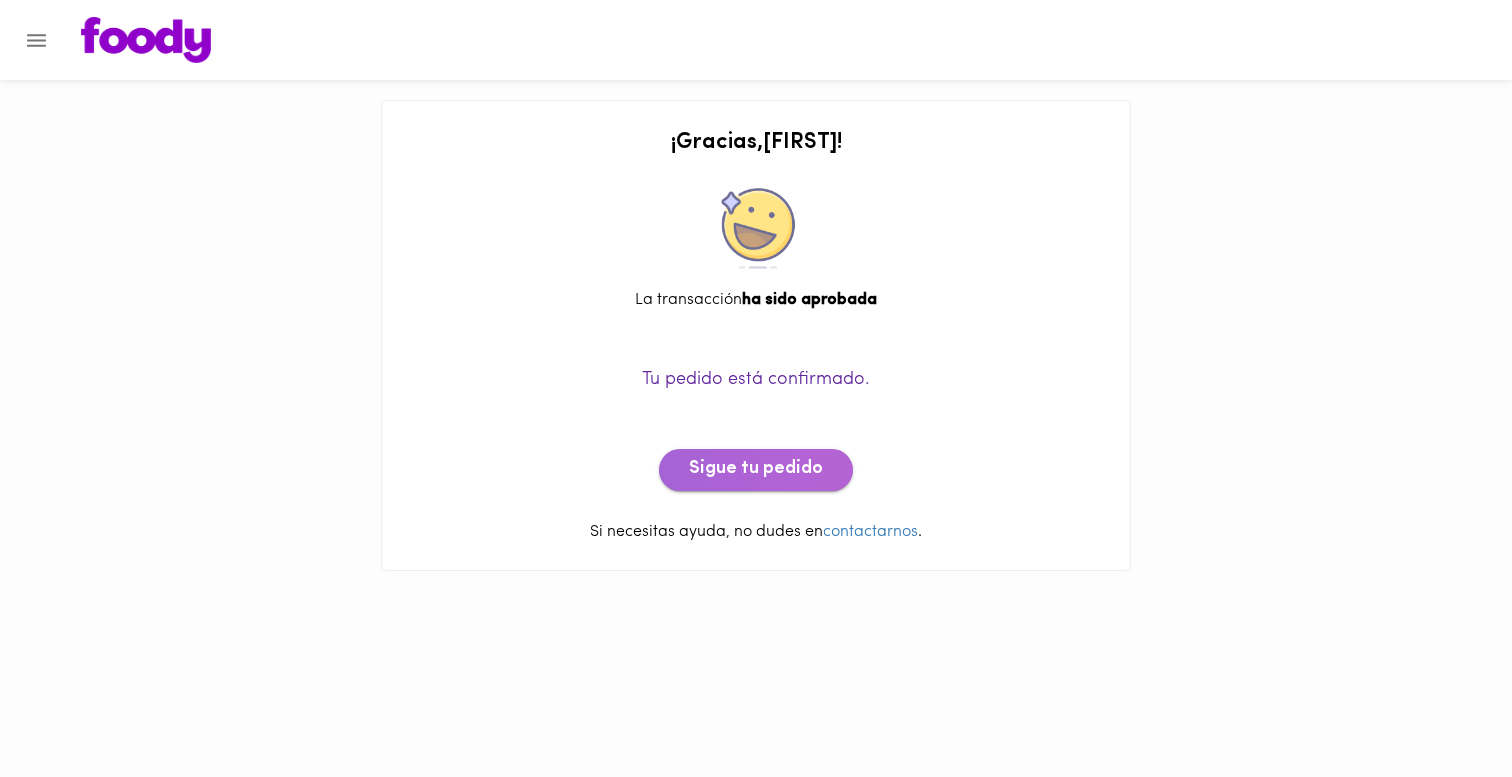 click on "Sigue tu pedido" at bounding box center [756, 470] 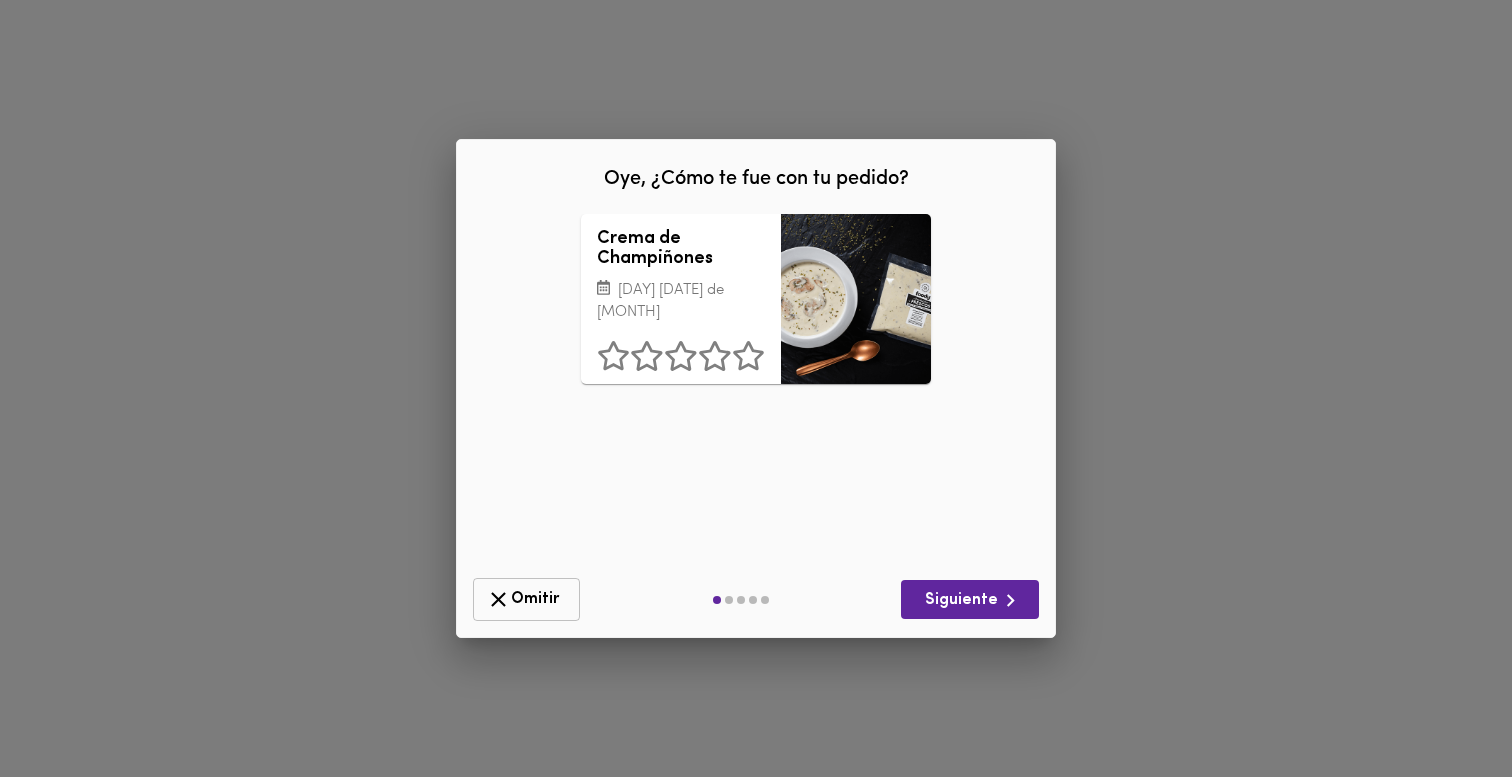 click on "Omitir" at bounding box center (526, 599) 